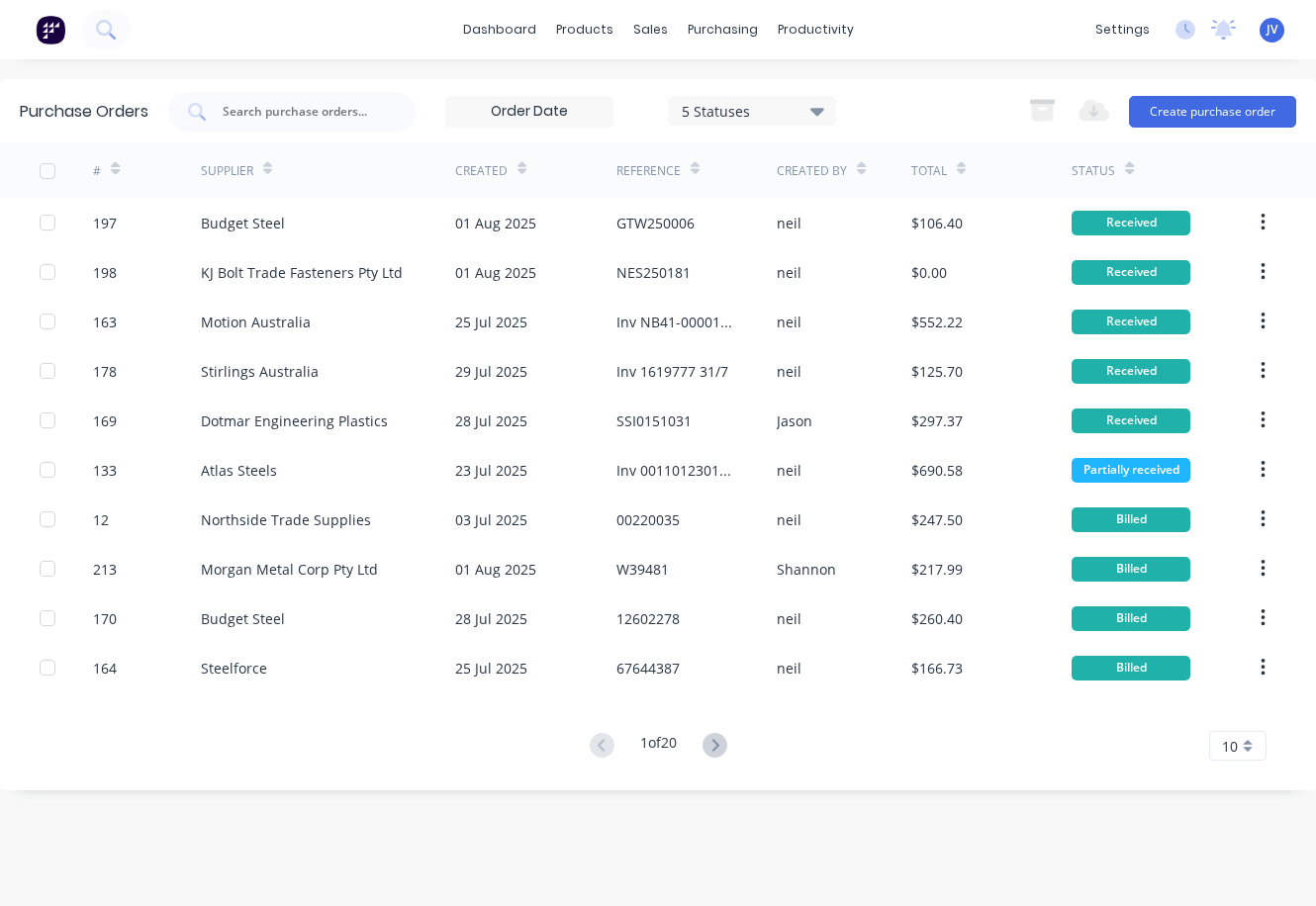 scroll, scrollTop: 0, scrollLeft: 0, axis: both 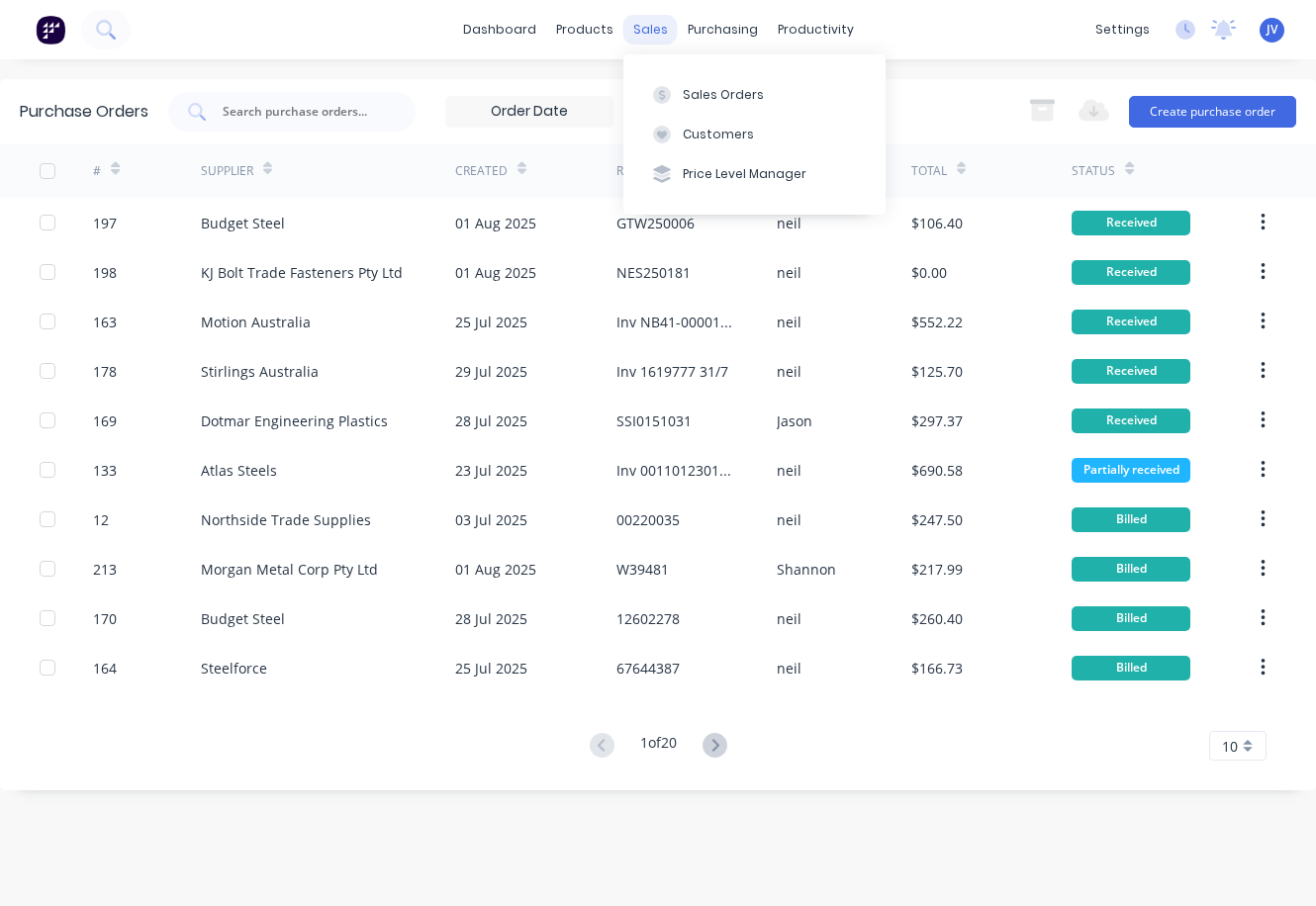 click on "sales" at bounding box center [650, 30] 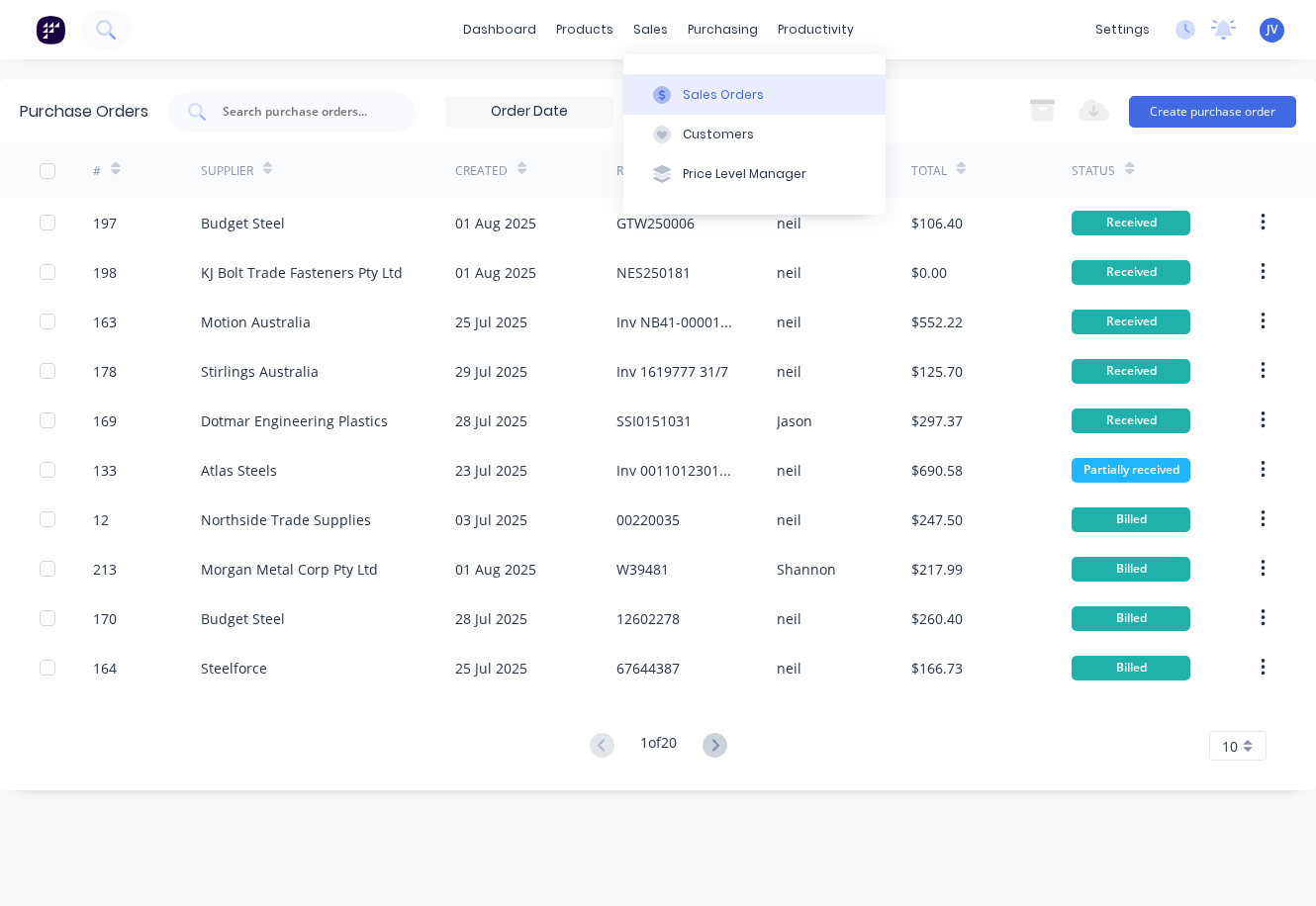 click on "Sales Orders" at bounding box center (723, 95) 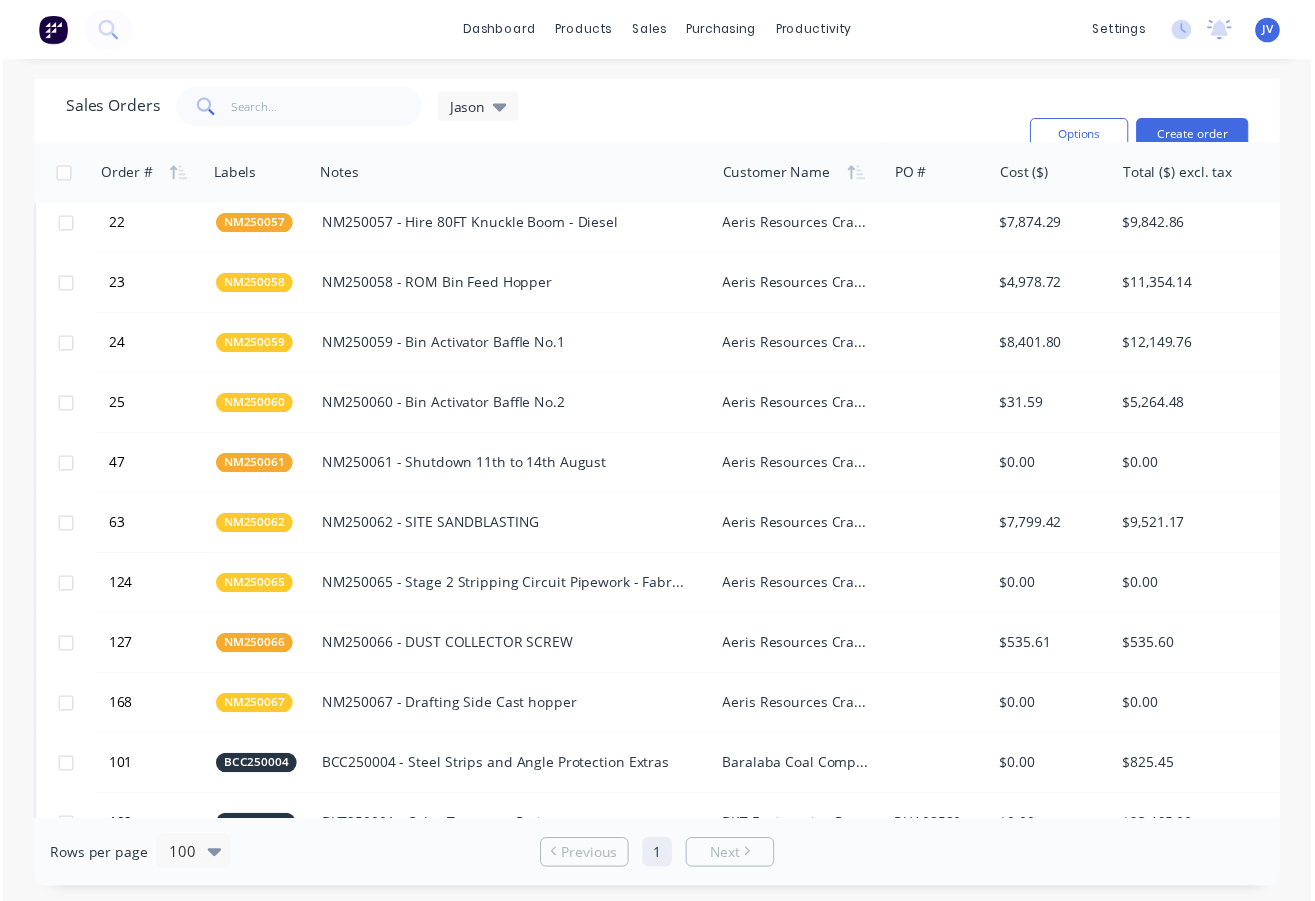 scroll, scrollTop: 0, scrollLeft: 0, axis: both 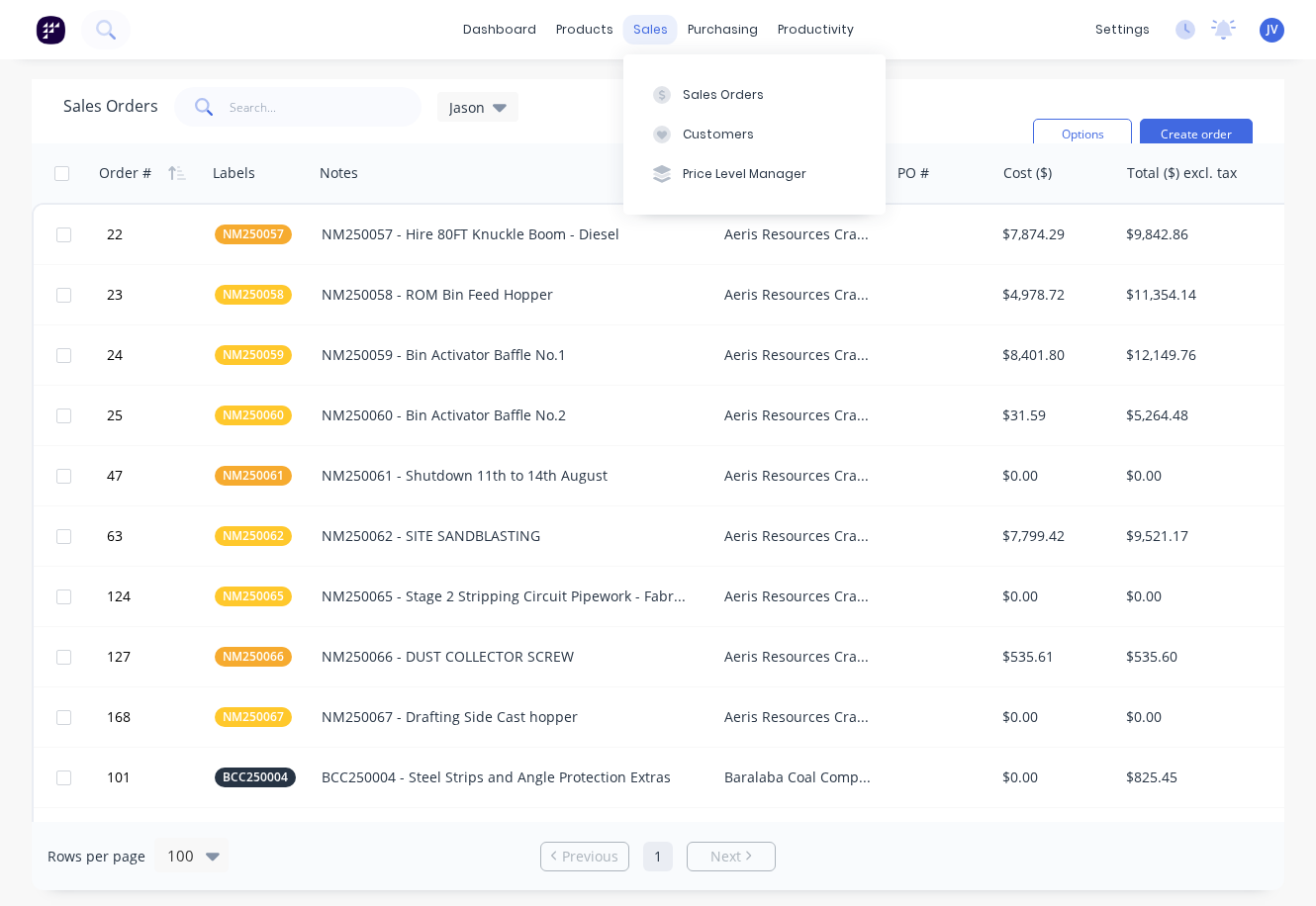 click on "sales" at bounding box center (650, 30) 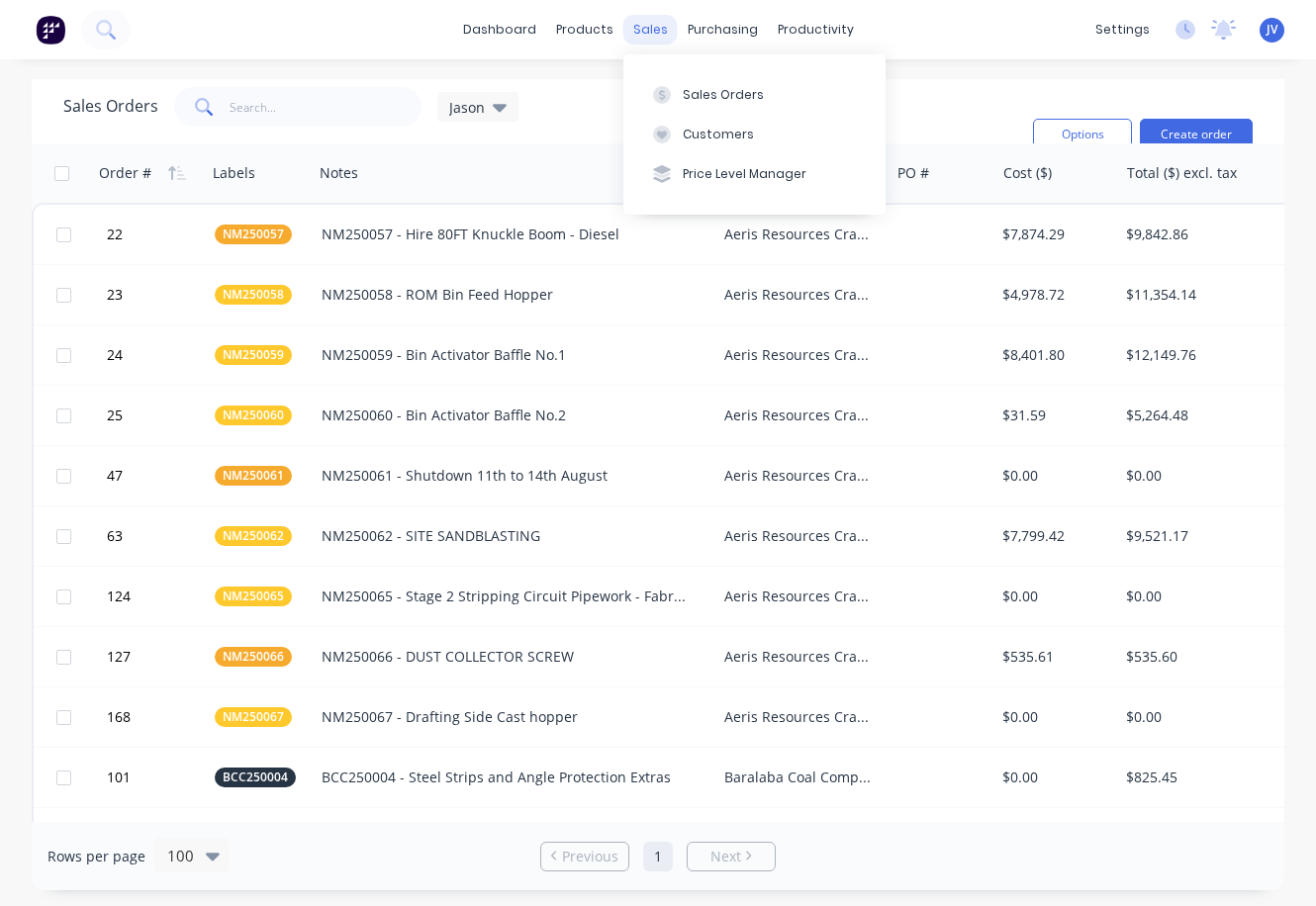 click on "sales" at bounding box center [650, 30] 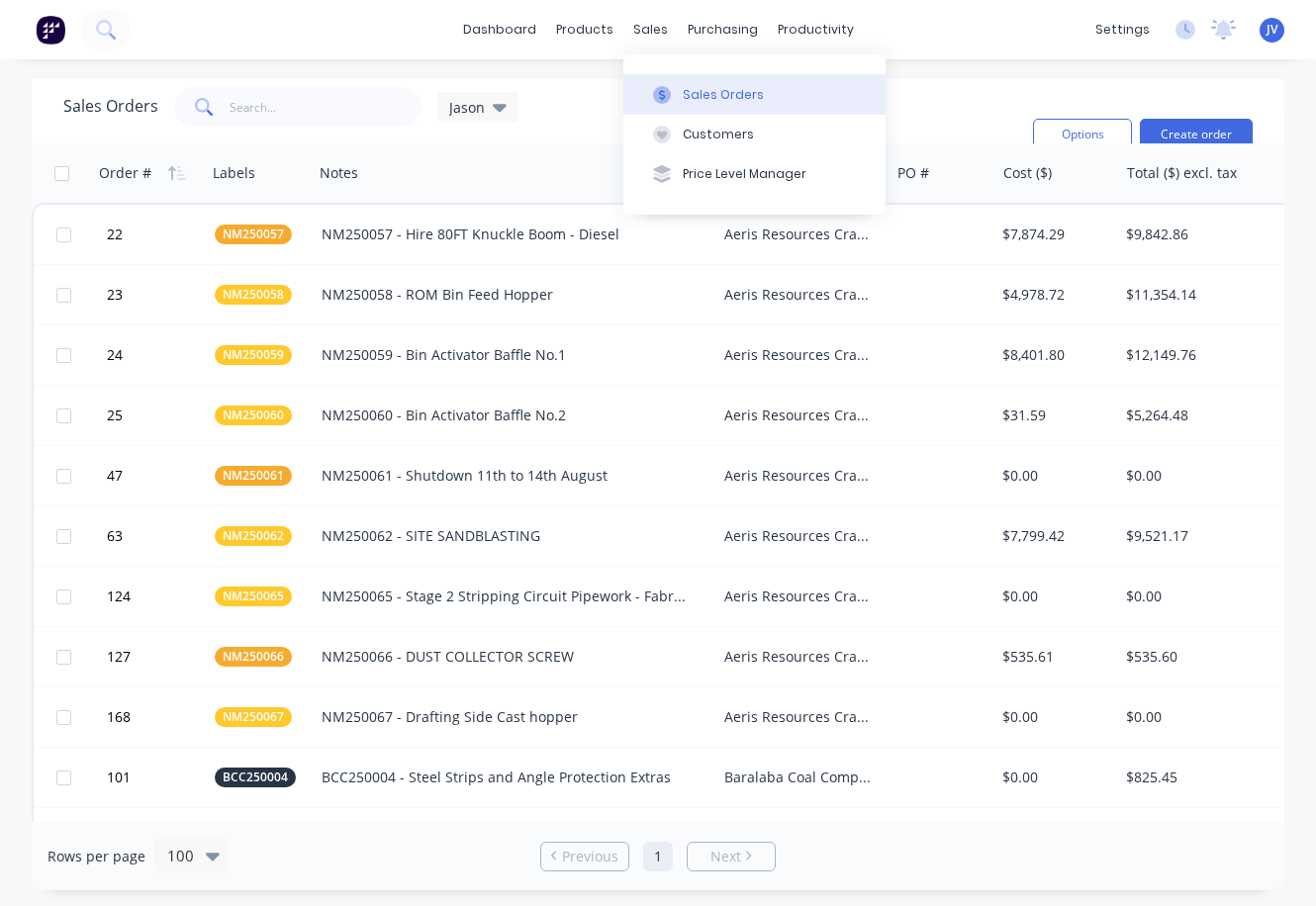 click on "Sales Orders" at bounding box center [723, 95] 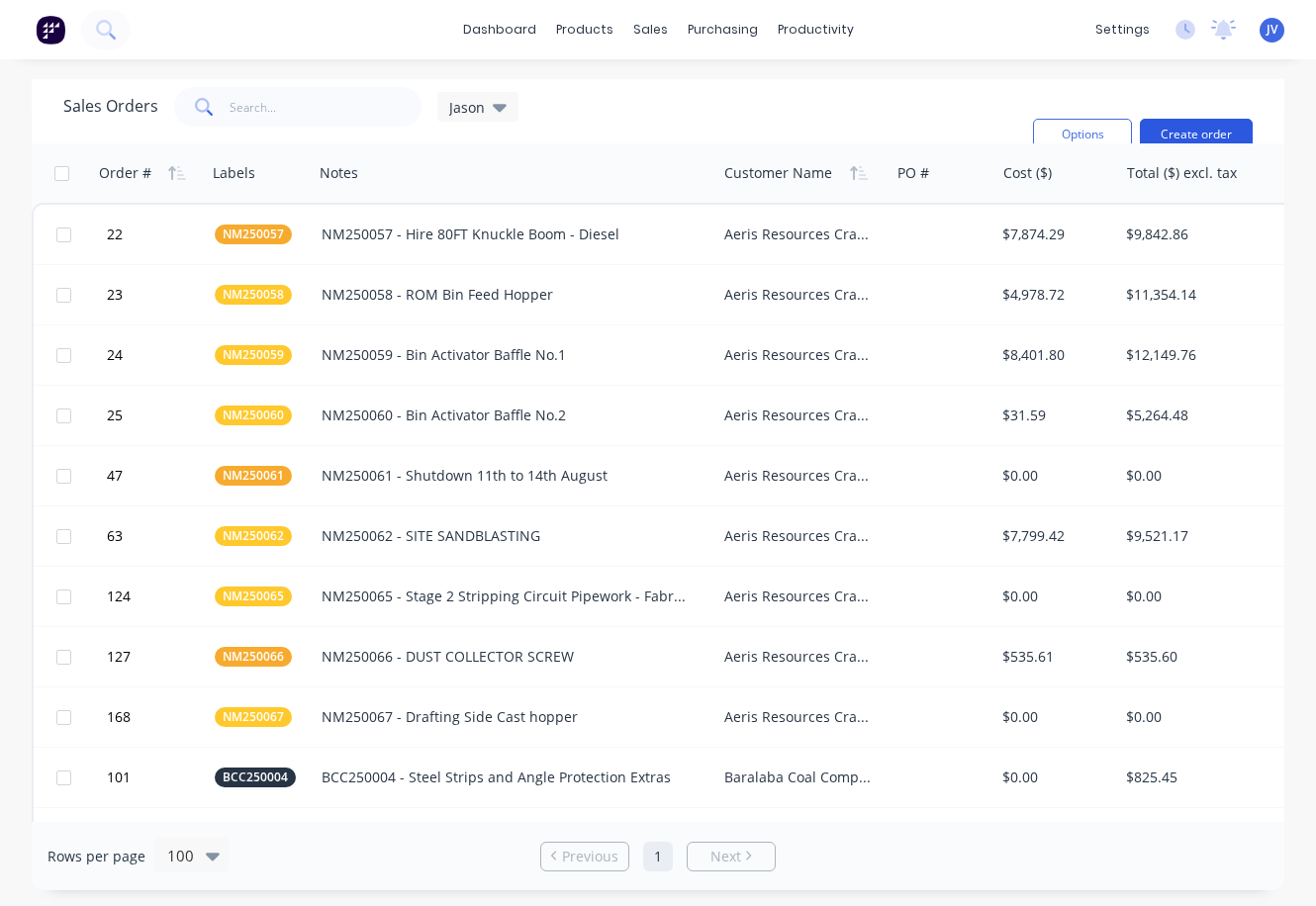 click on "Create order" at bounding box center [1196, 135] 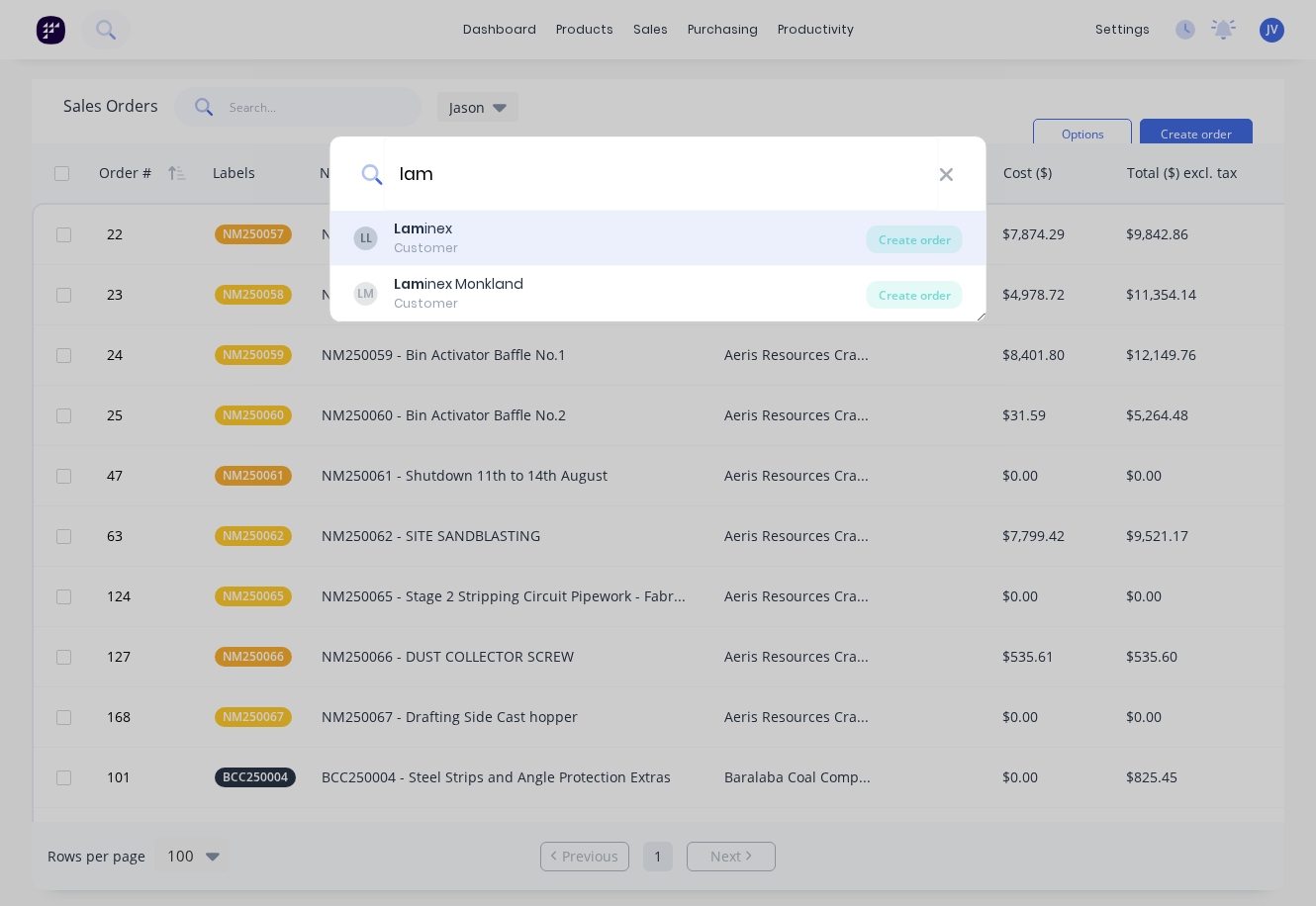type on "lam" 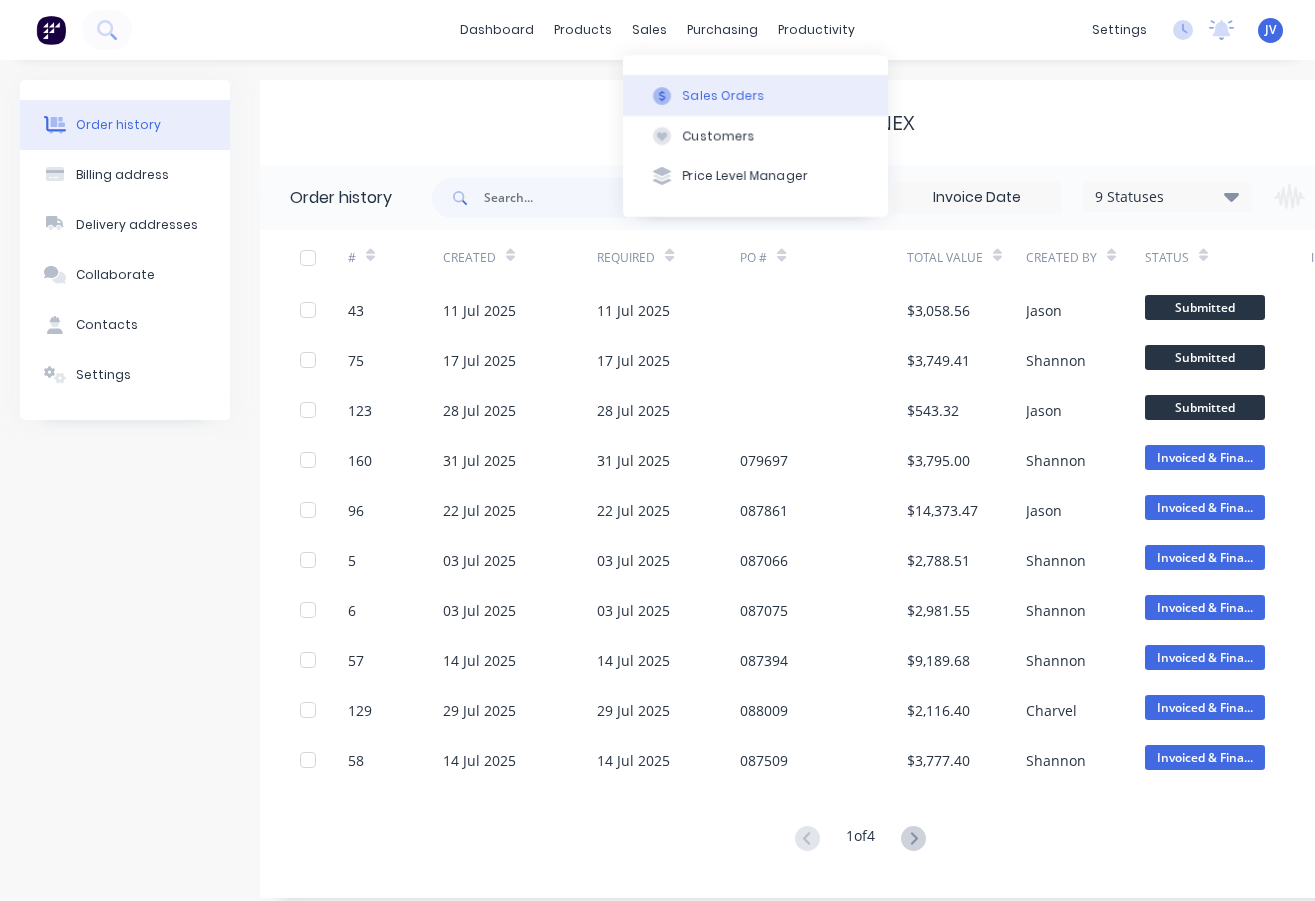 click on "Sales Orders" at bounding box center [724, 96] 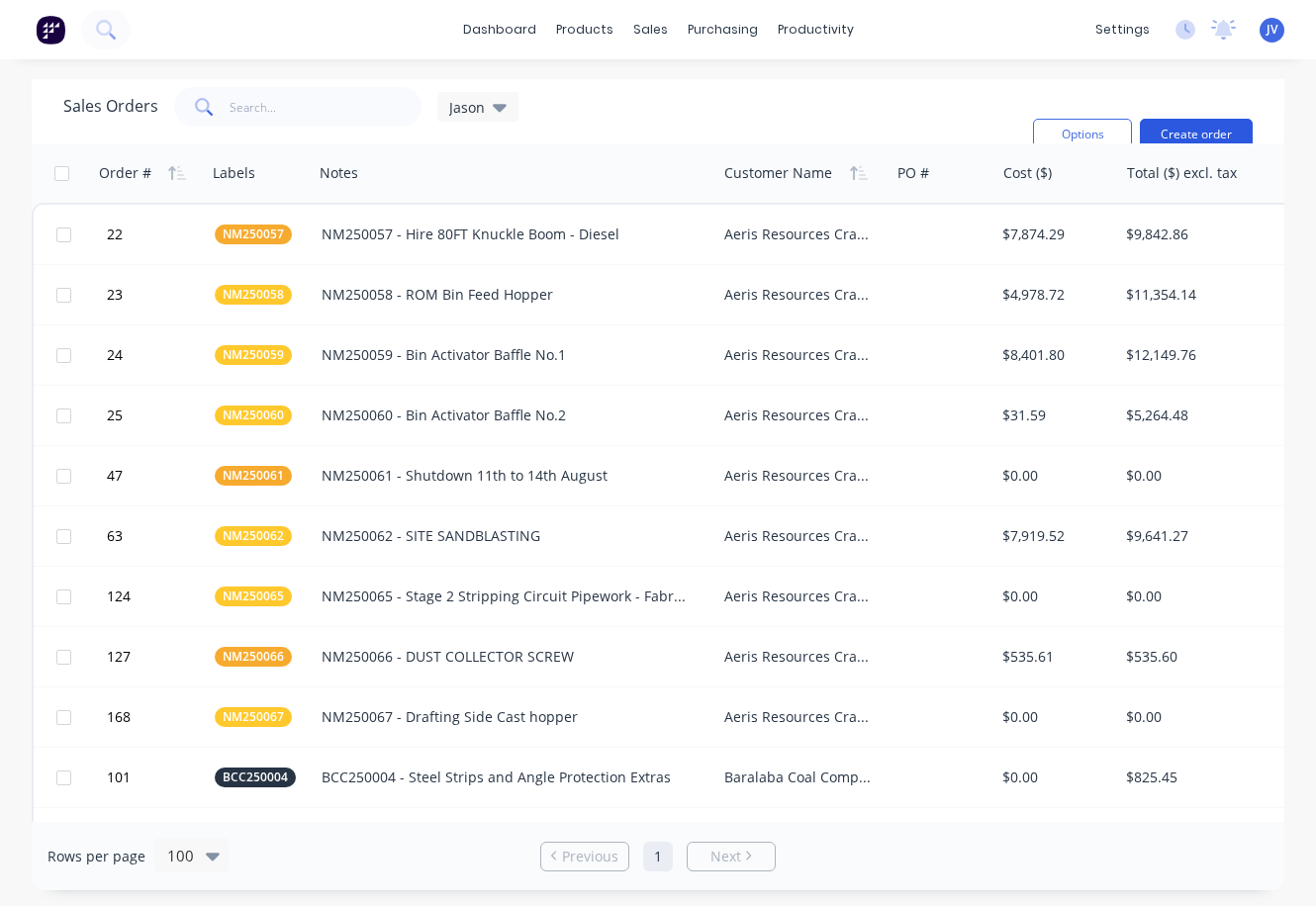 click on "Create order" at bounding box center [1196, 135] 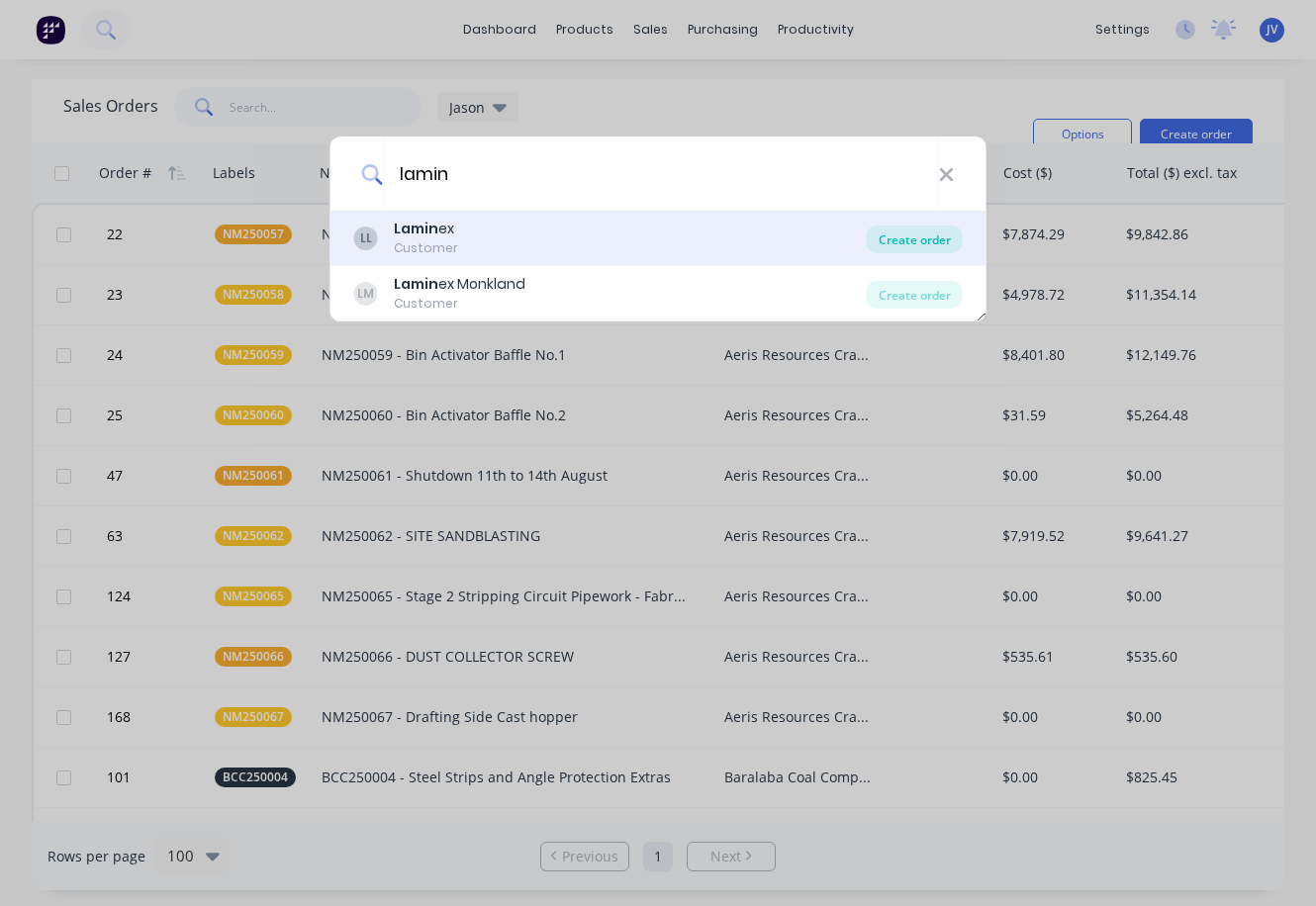 type on "lamin" 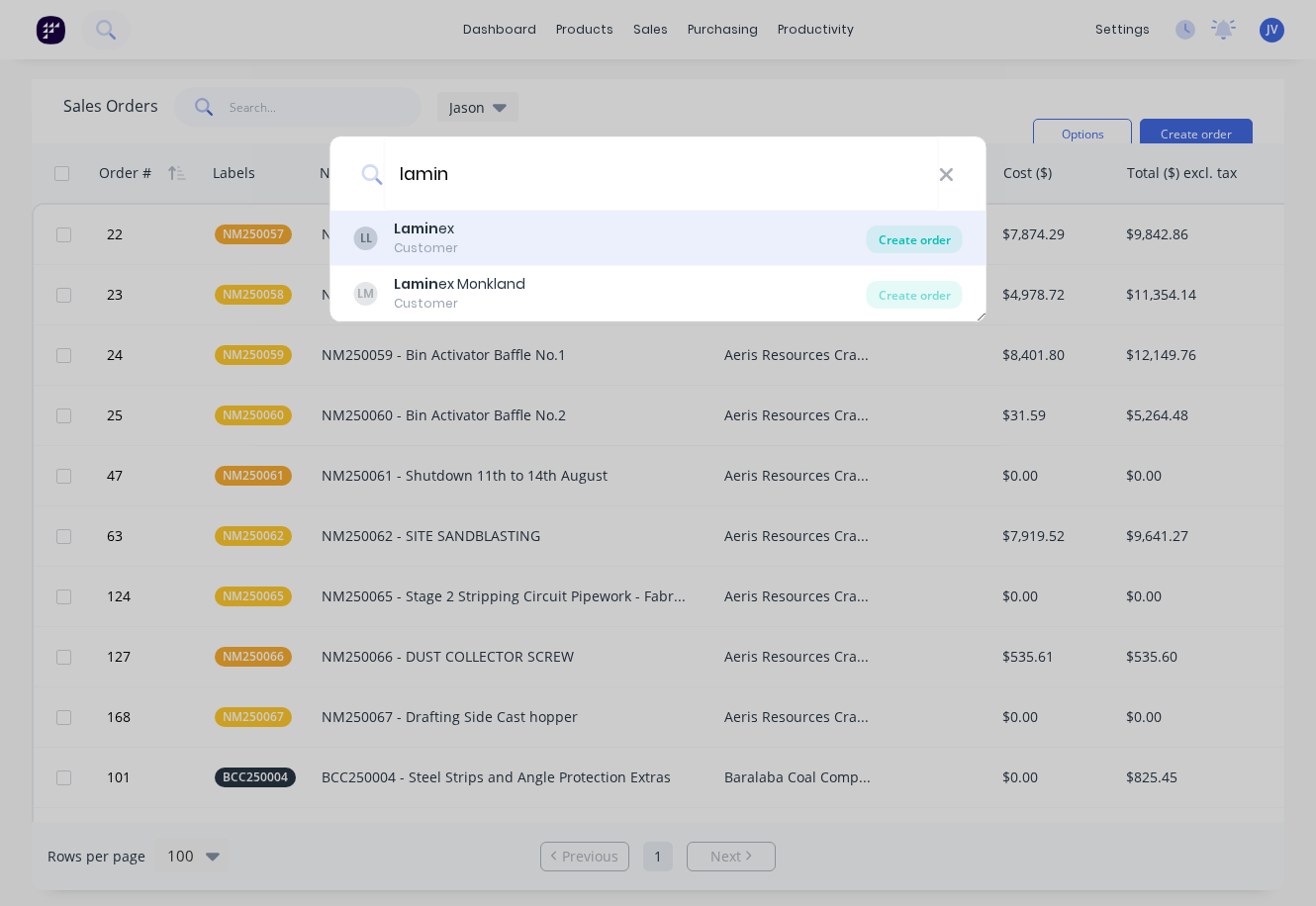 click on "Create order" at bounding box center [914, 239] 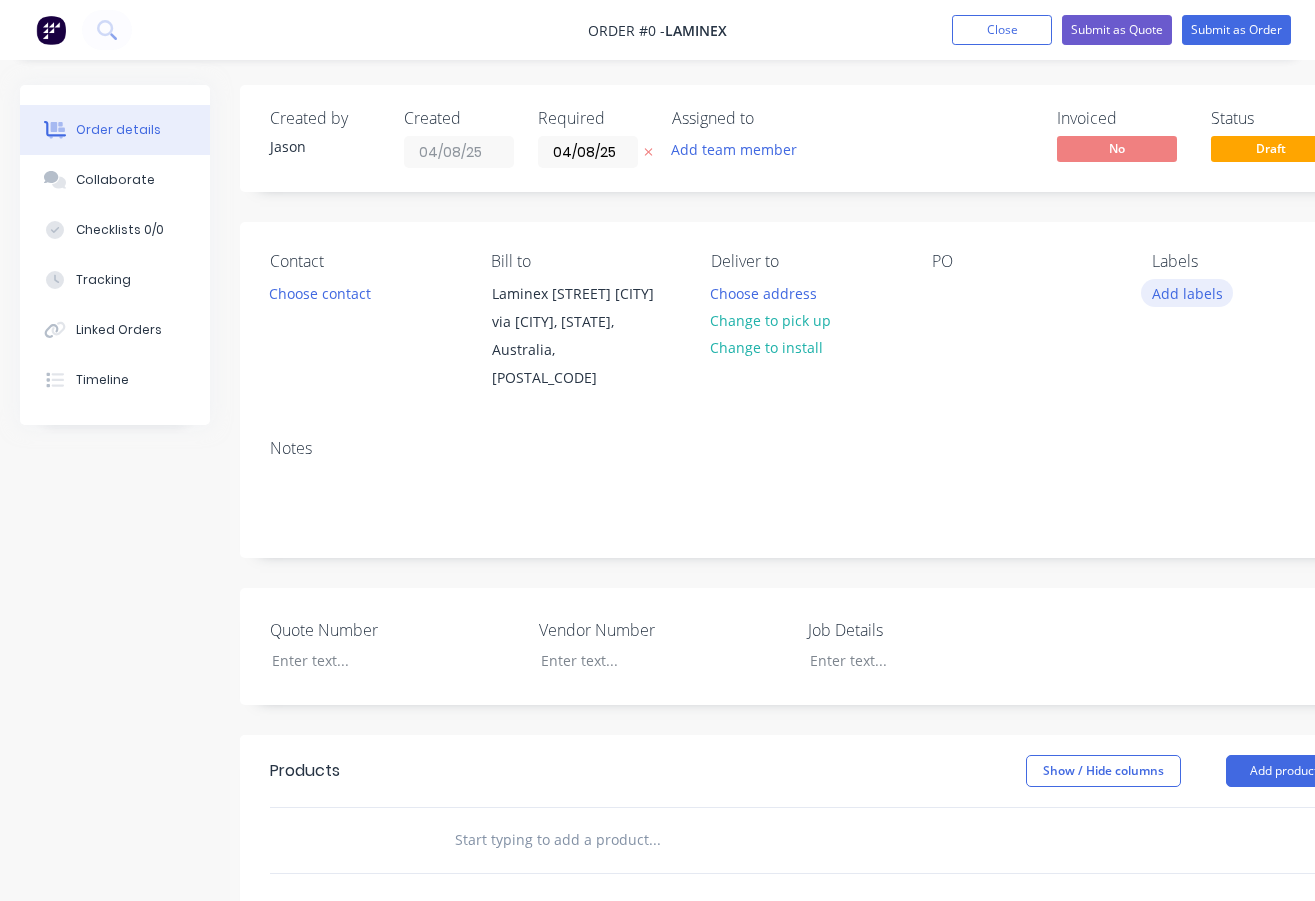 click on "Add labels" at bounding box center [1187, 292] 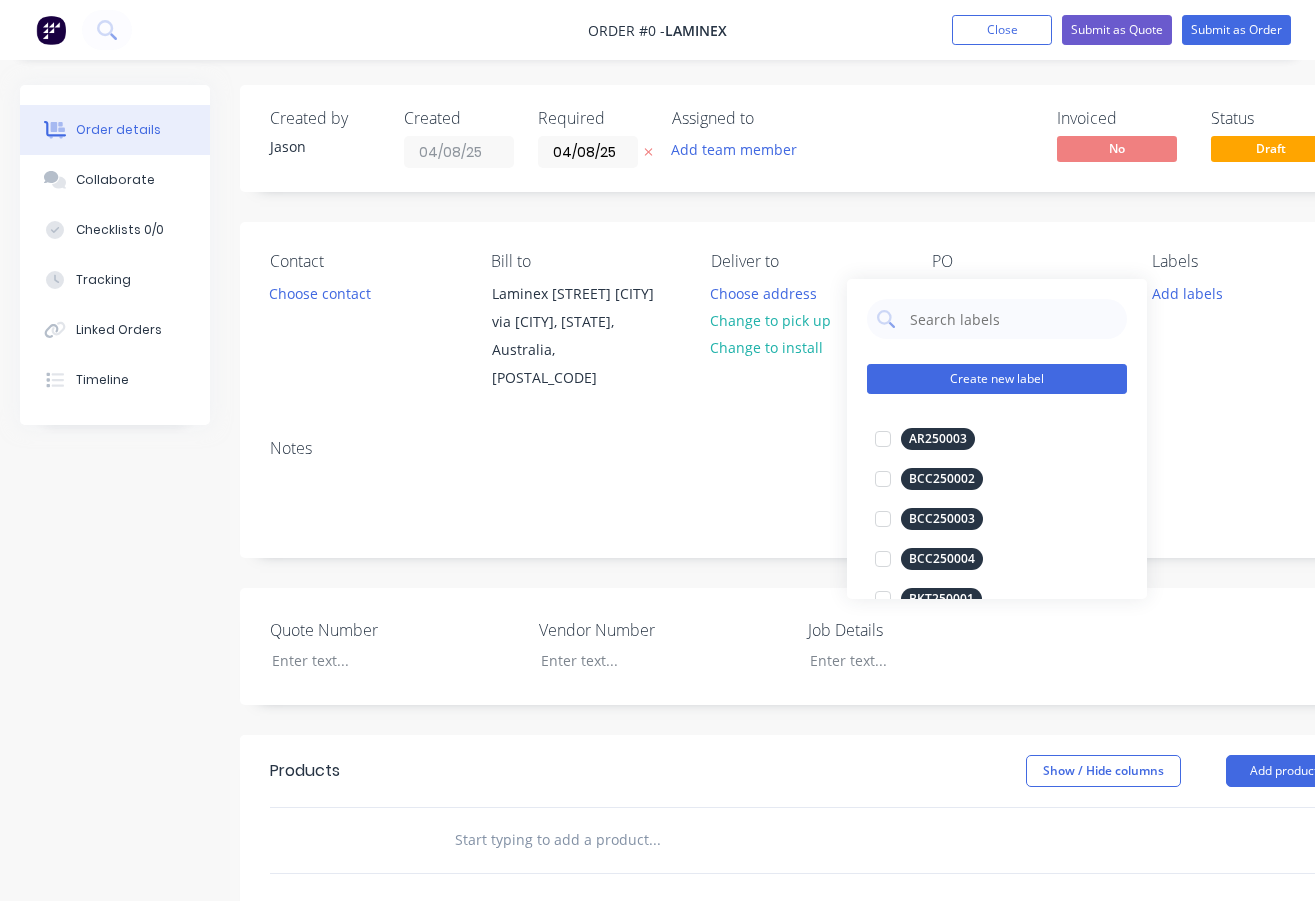 click on "Create new label" at bounding box center [997, 379] 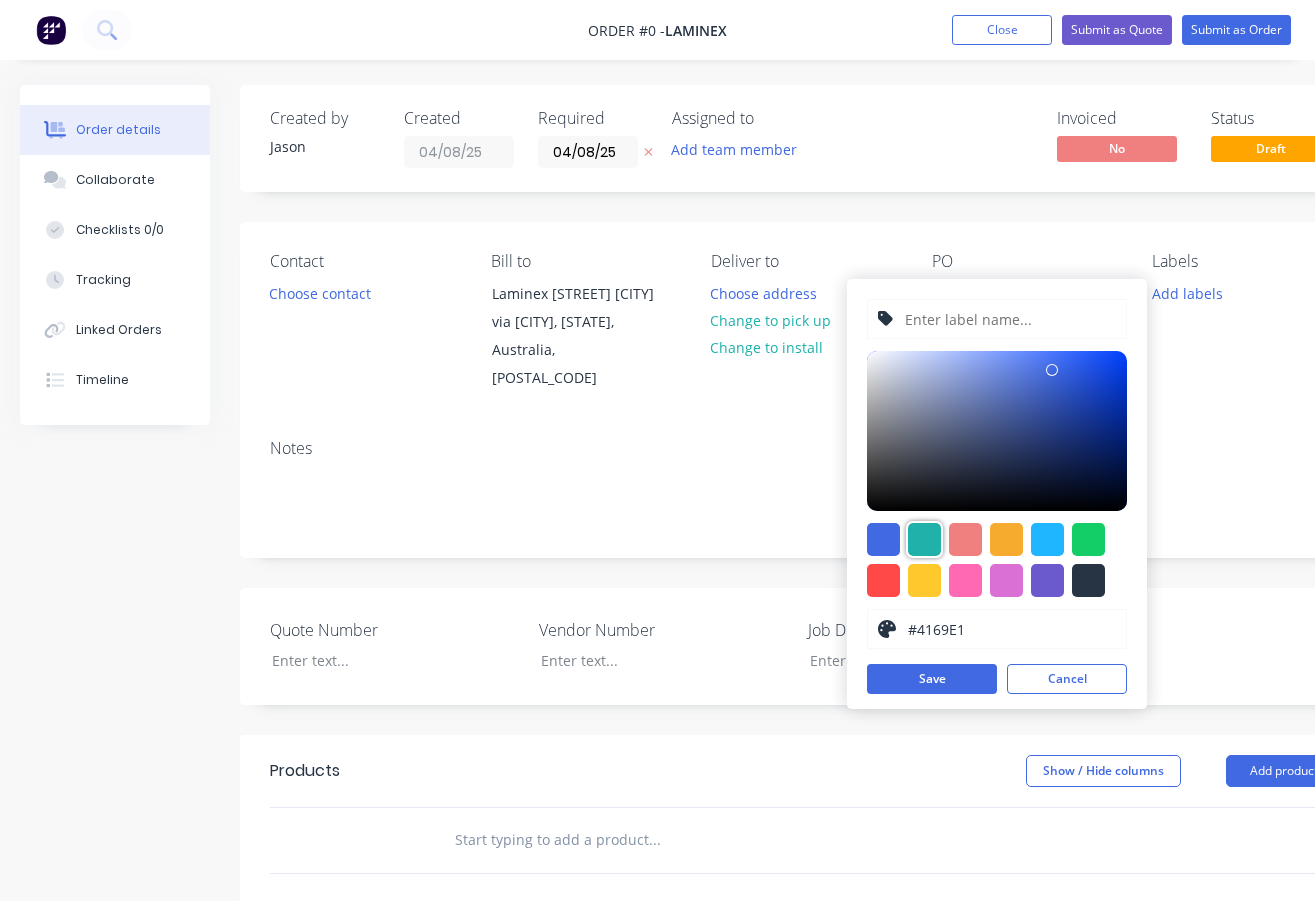 click at bounding box center (924, 539) 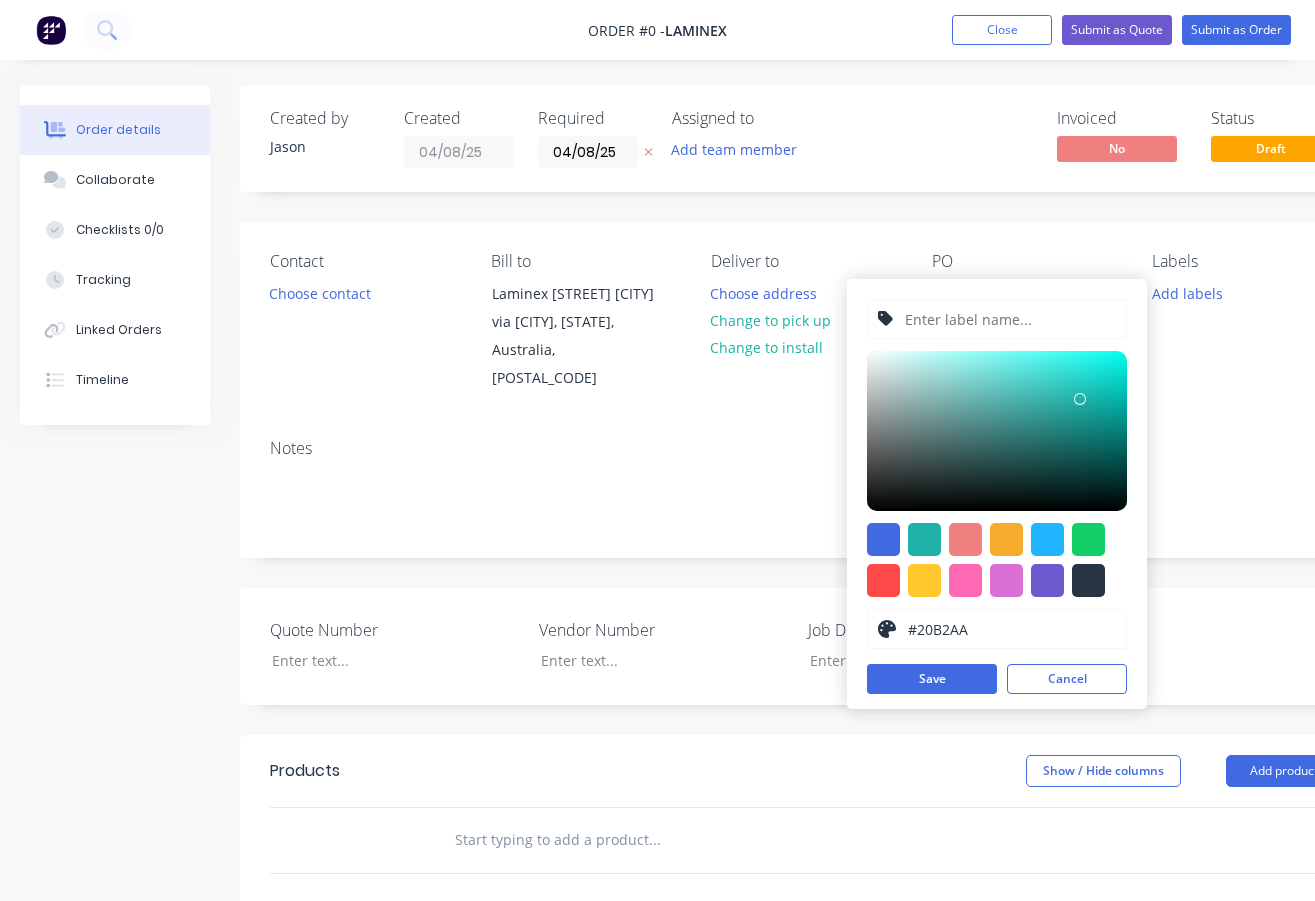 click at bounding box center (1009, 319) 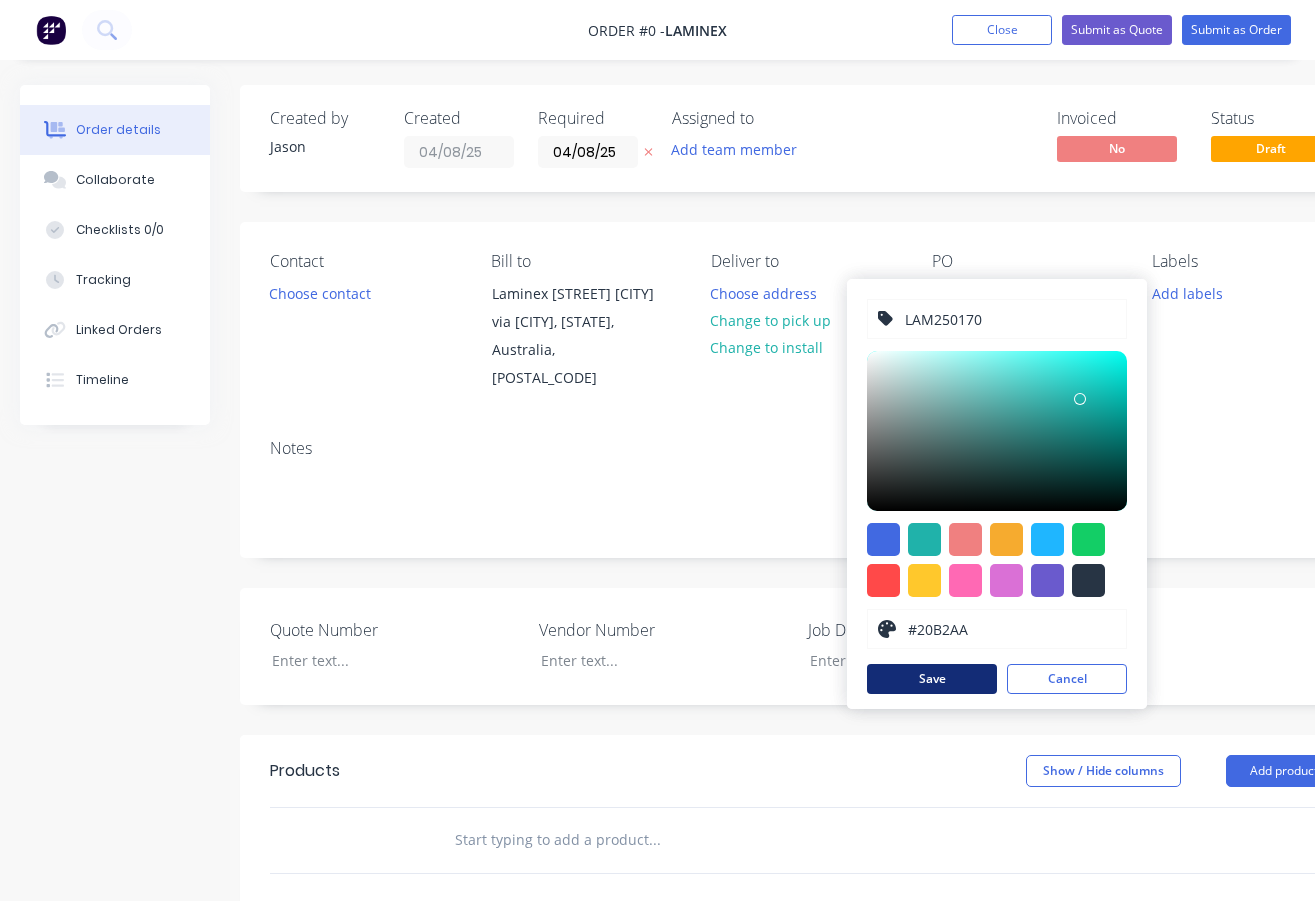 click on "Save" at bounding box center (932, 679) 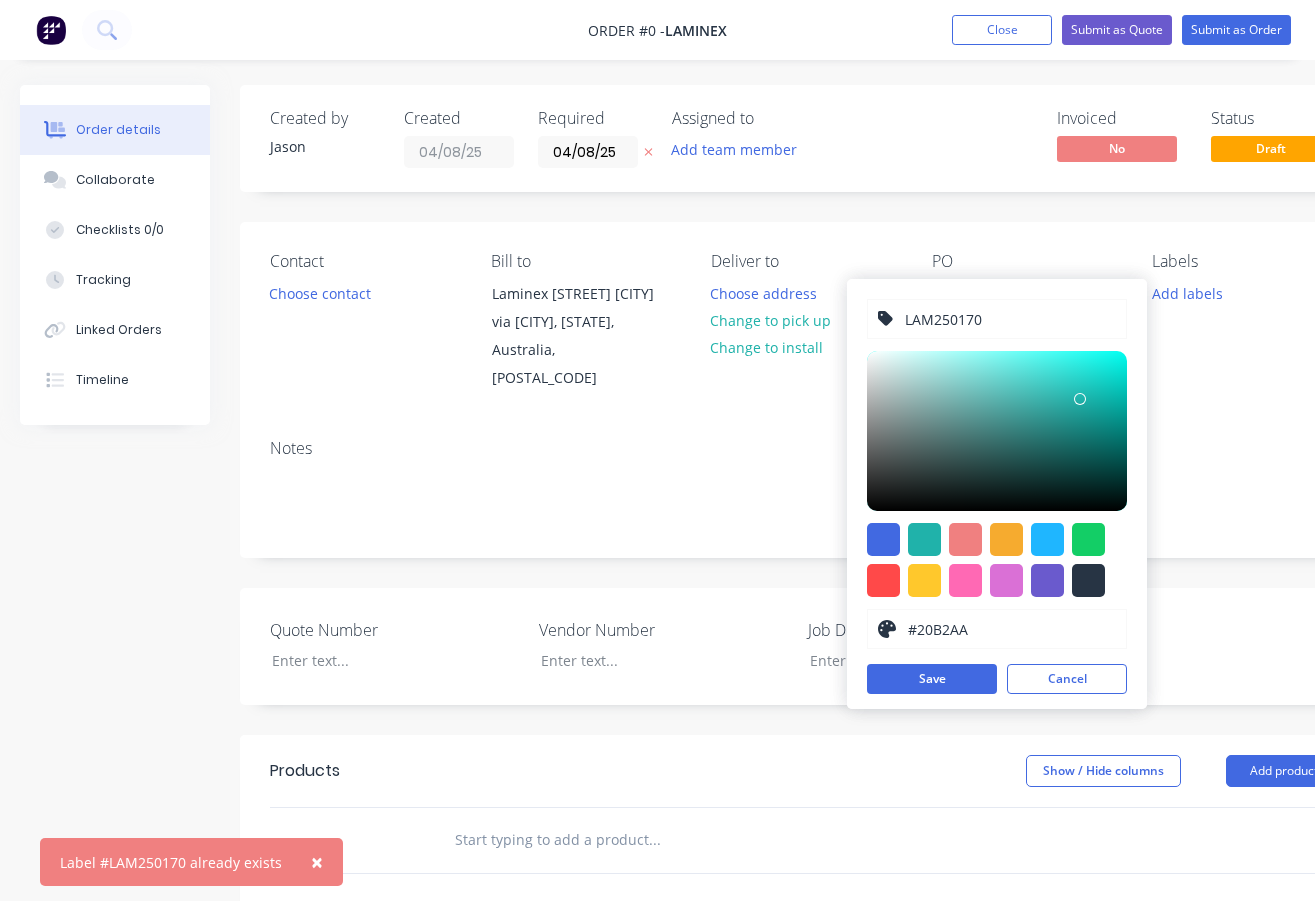 click on "LAM250170" at bounding box center (1009, 319) 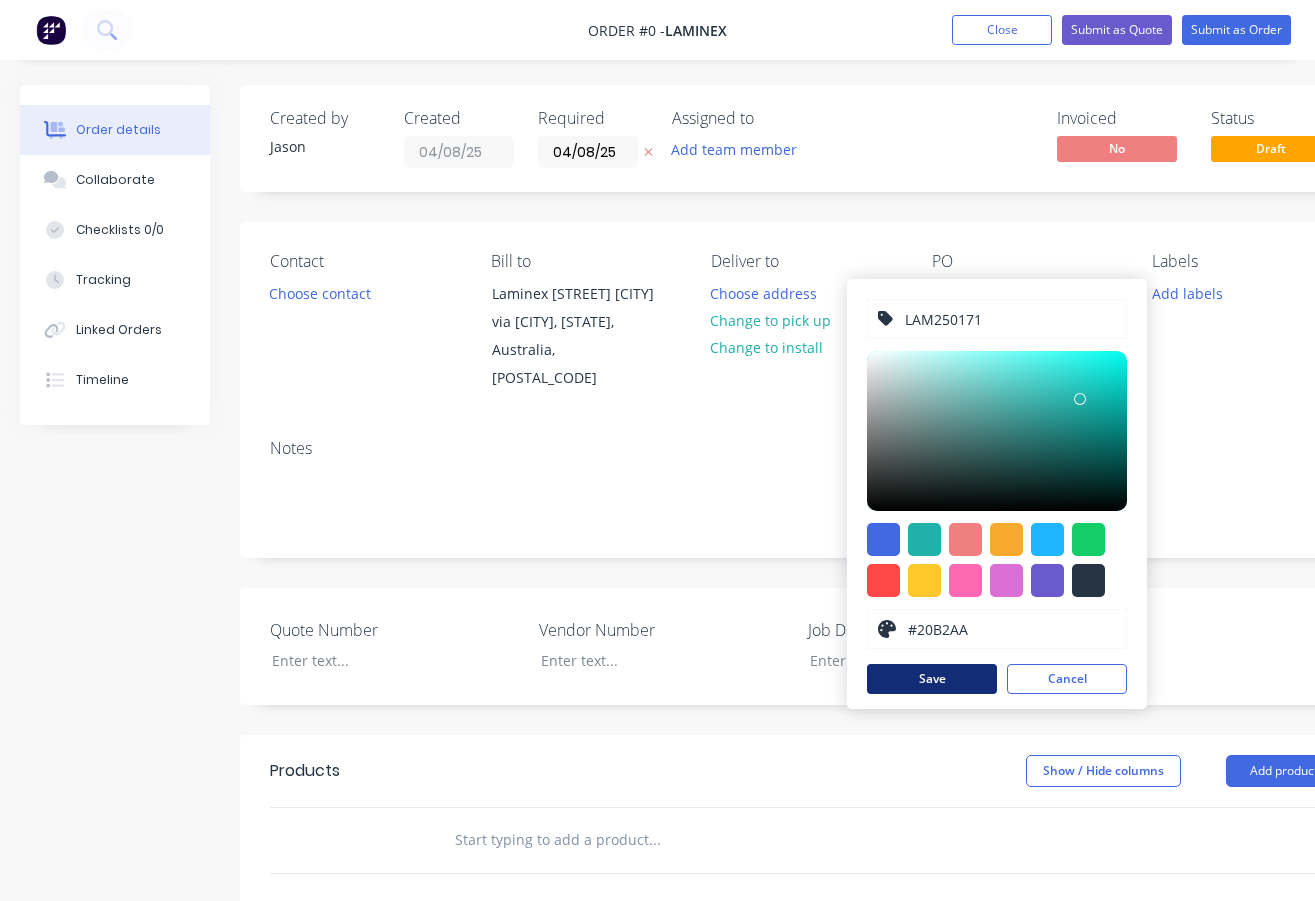type on "LAM250171" 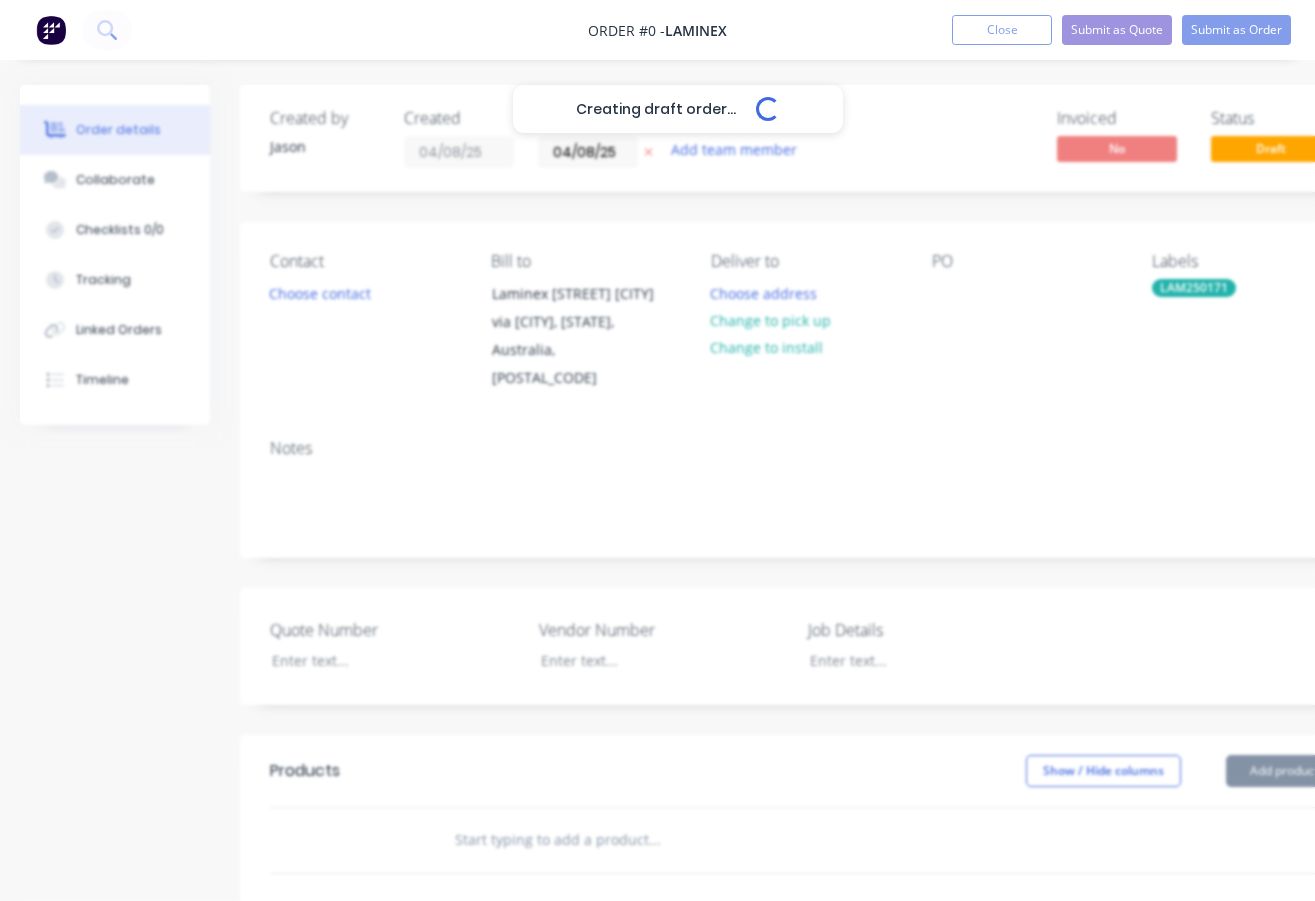 click on "Creating draft order... Loading... Order details Collaborate Checklists 0/0 Tracking Linked Orders Timeline   Order details   Collaborate   Checklists   Tracking   Linked Orders   Timeline Created by [FIRST] Created 04/08/25 Required 04/08/25 Assigned to Add team member Invoiced No Status Draft Contact Choose contact Bill to Laminex [STREET]  [CITY] via [CITY], [STATE], Australia, [POSTAL_CODE] Deliver to Choose address Change to pick up Change to install PO Labels LAM250171 Notes Quote Number Vendor Number Job Details Products Show / Hide columns Add product     add delivery fee add markup add discount Labour $0.00 Sub total $0.00 Margin $0.00  ( 0 %) Tax $0.00 Total $0.00" at bounding box center [695, 734] 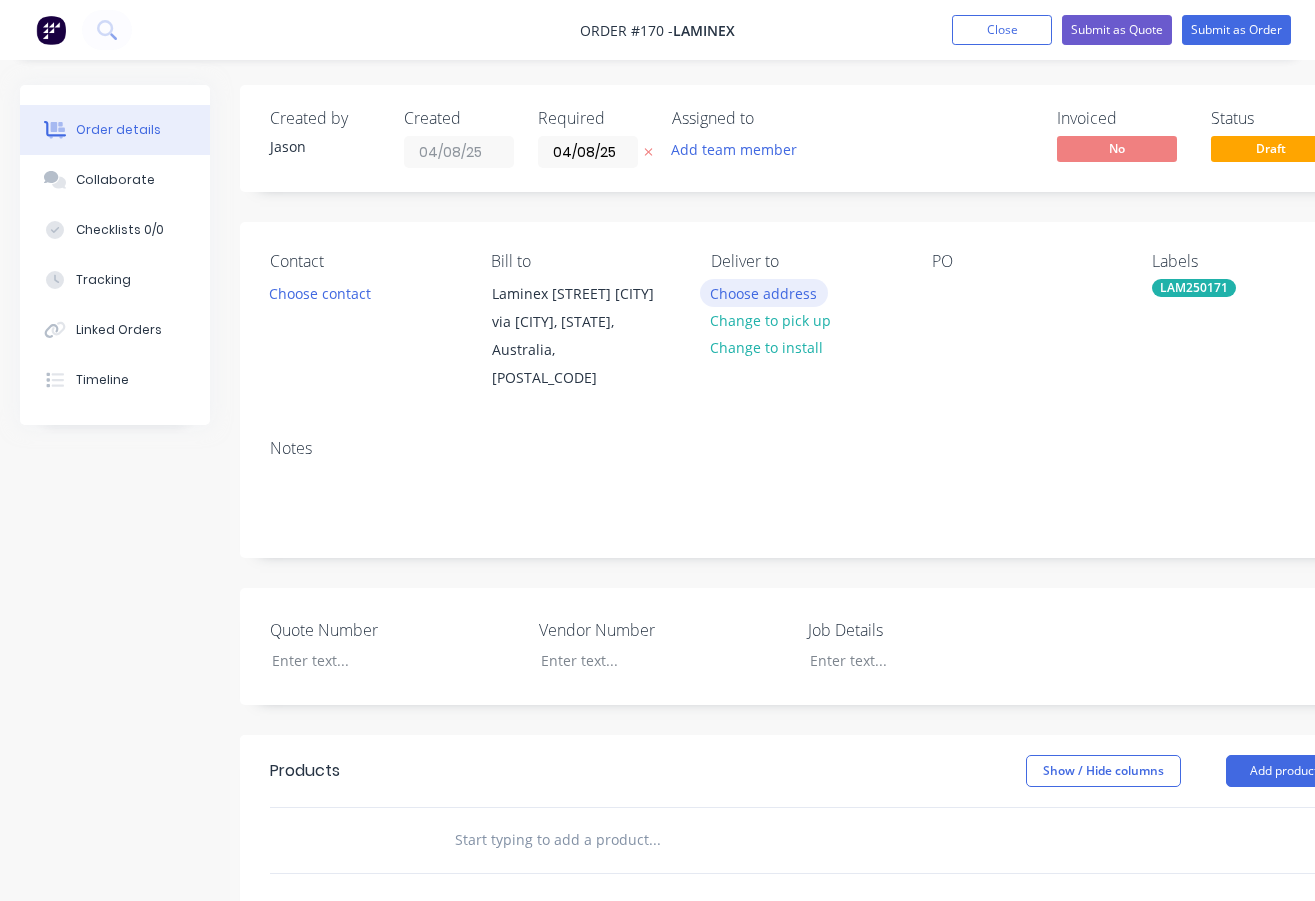 click on "Choose address" at bounding box center (764, 292) 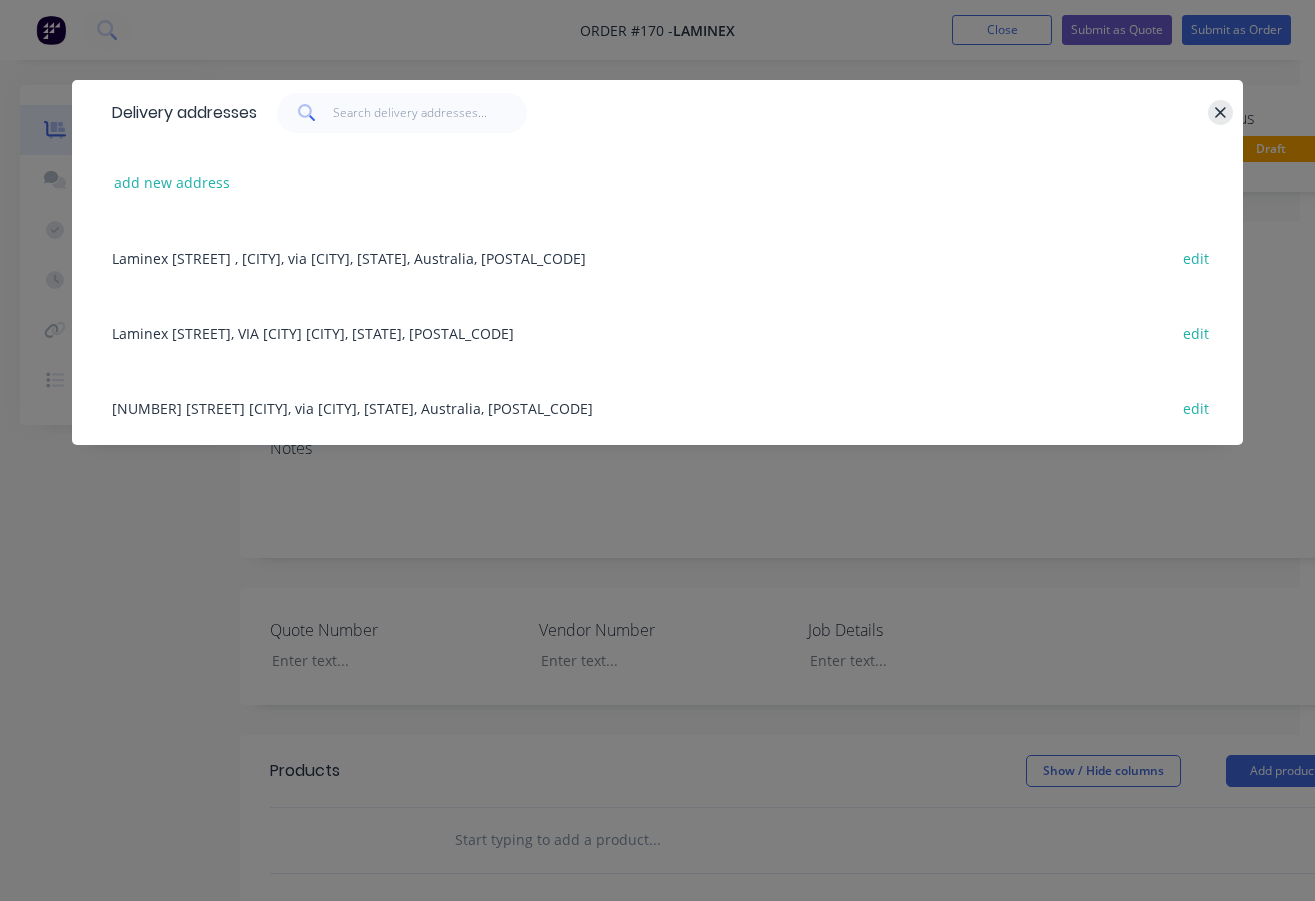 click 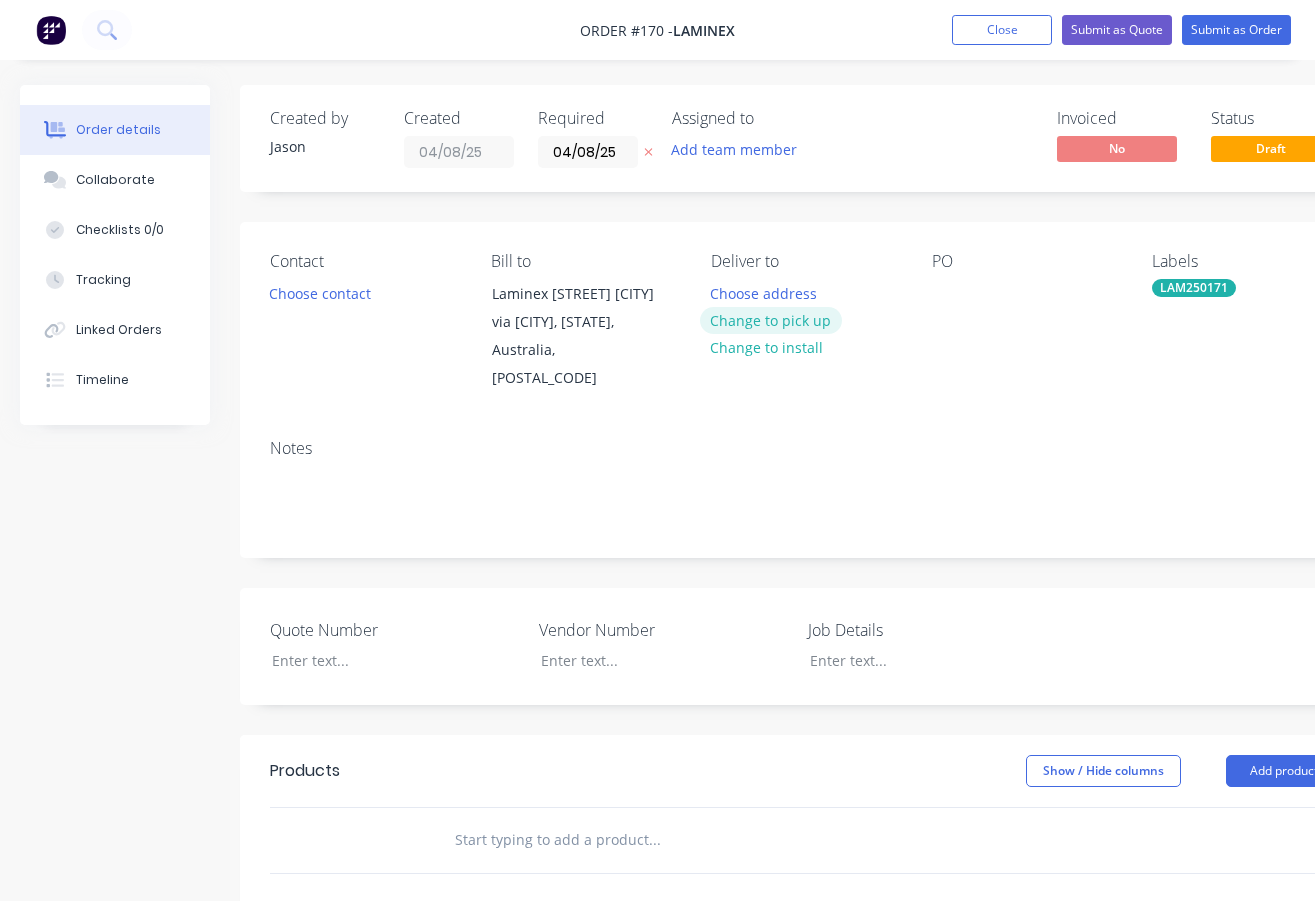 click on "Change to pick up" at bounding box center [771, 320] 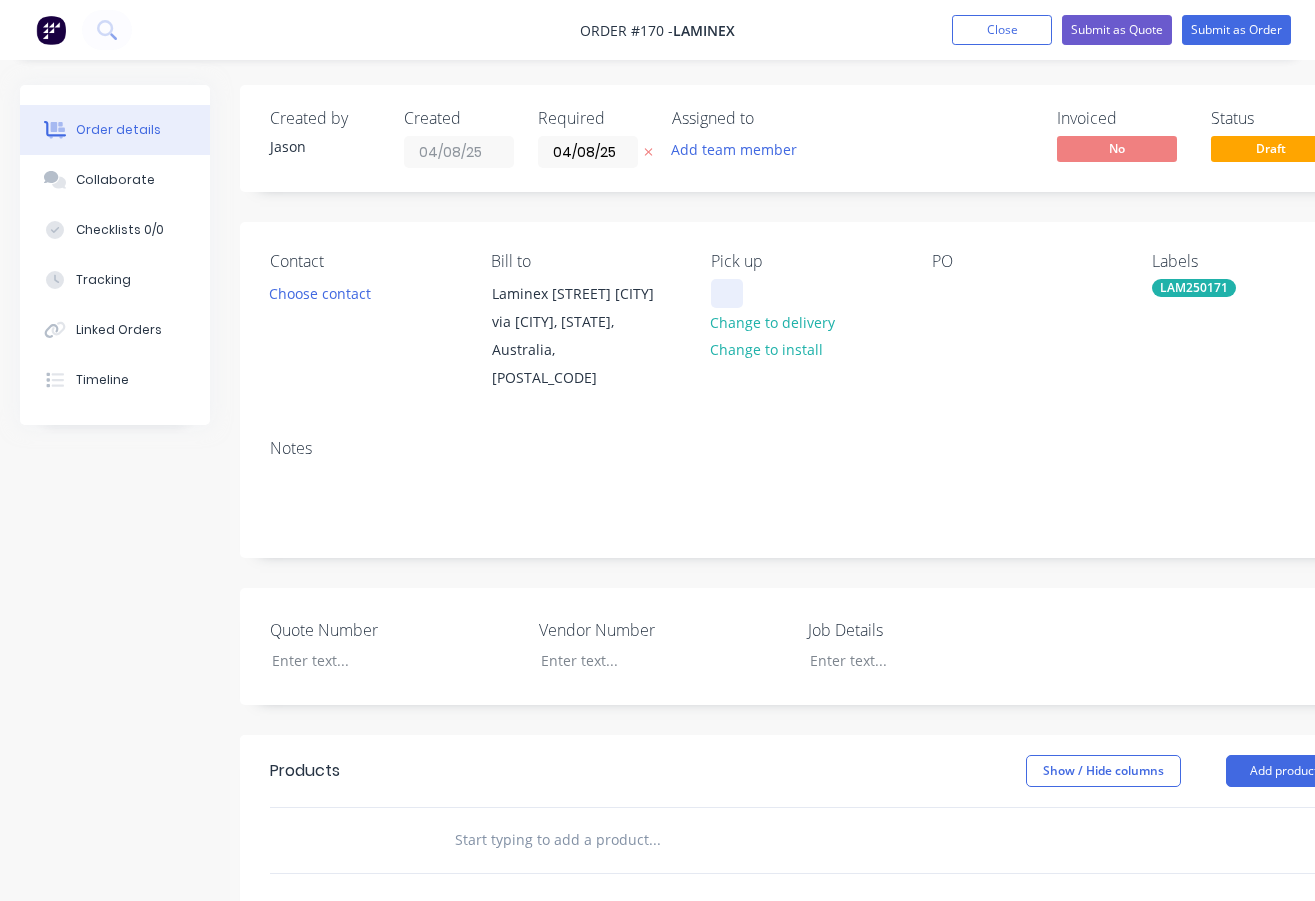 click at bounding box center (727, 293) 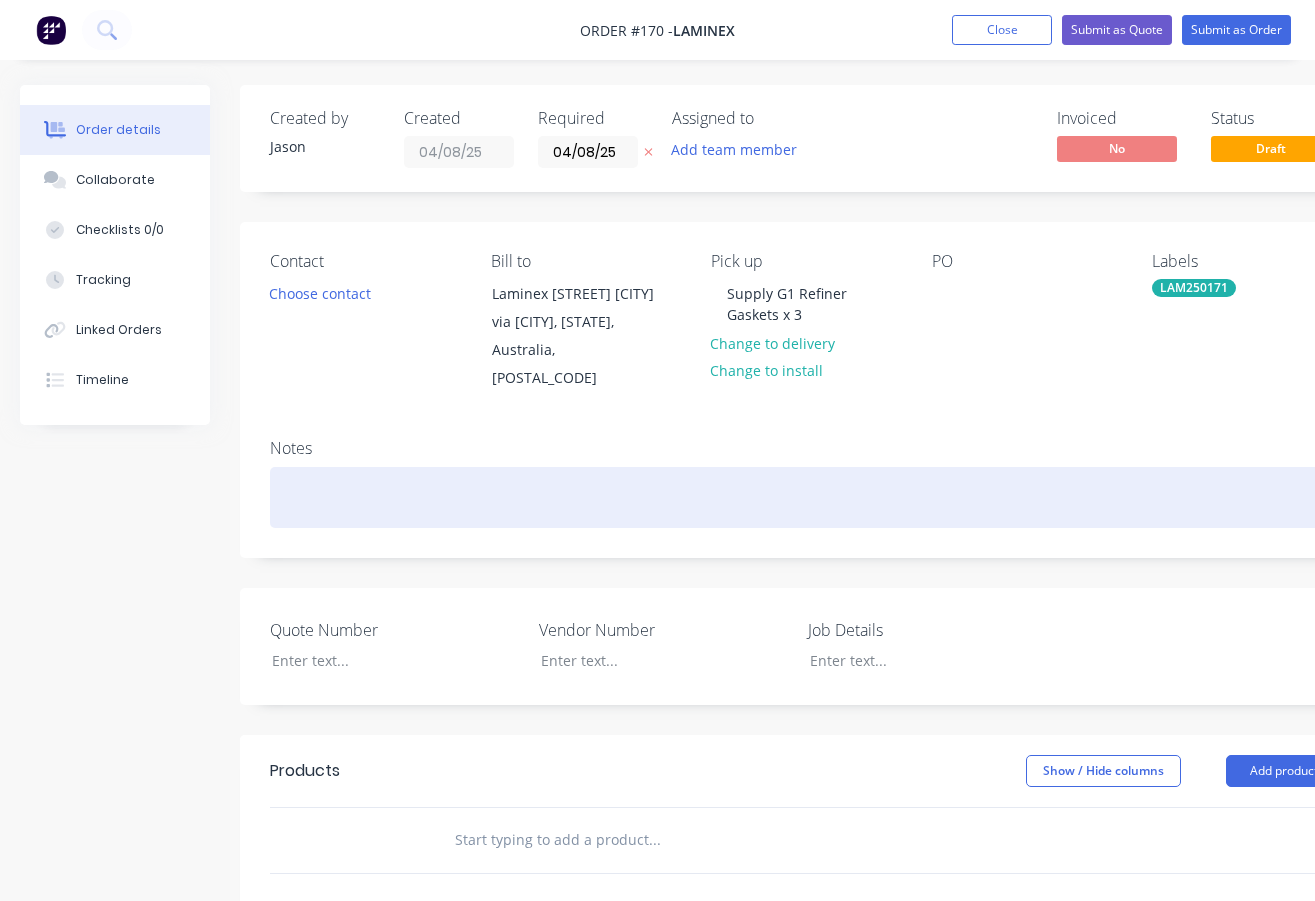 click at bounding box center [805, 497] 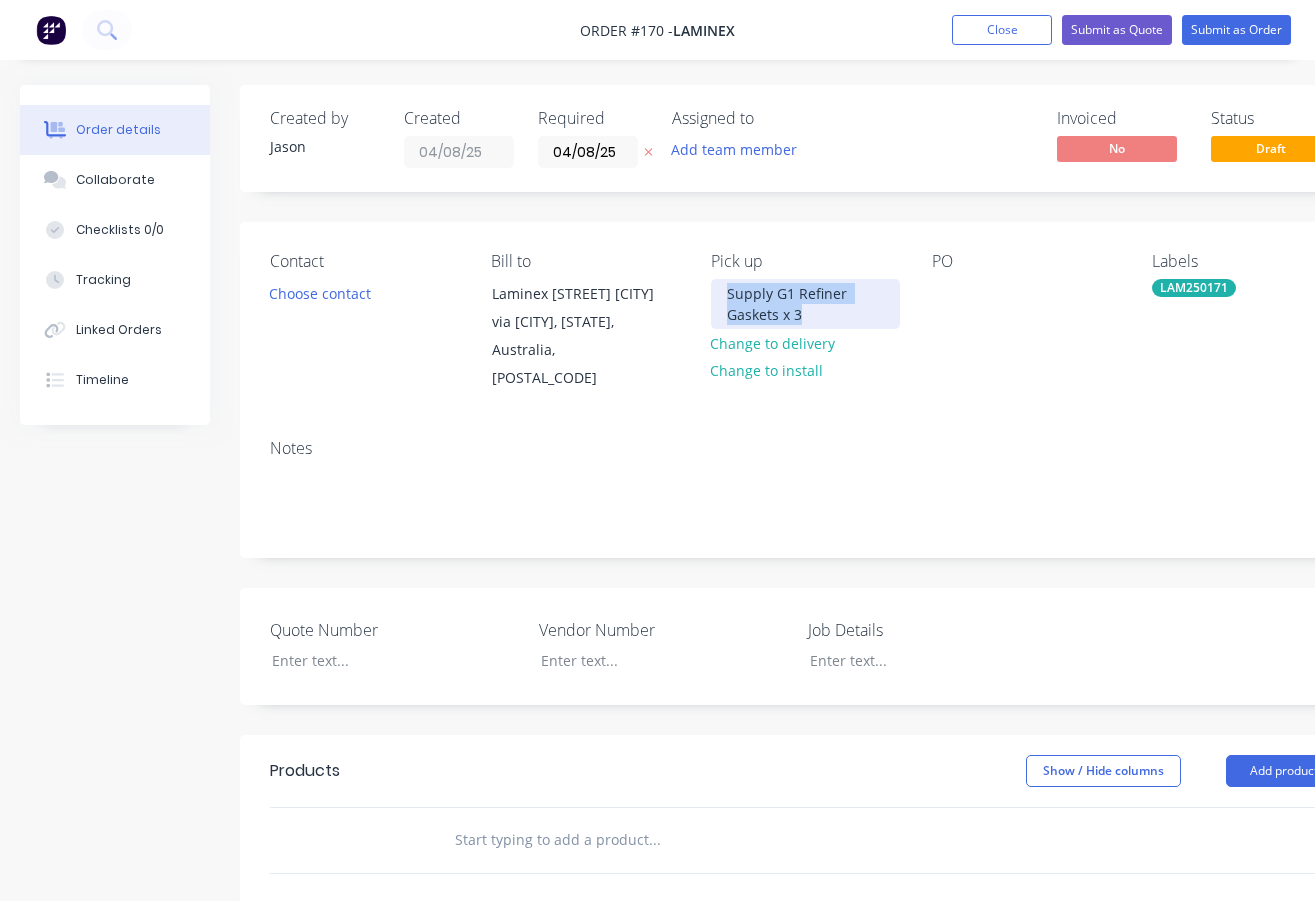 drag, startPoint x: 832, startPoint y: 316, endPoint x: 721, endPoint y: 297, distance: 112.61439 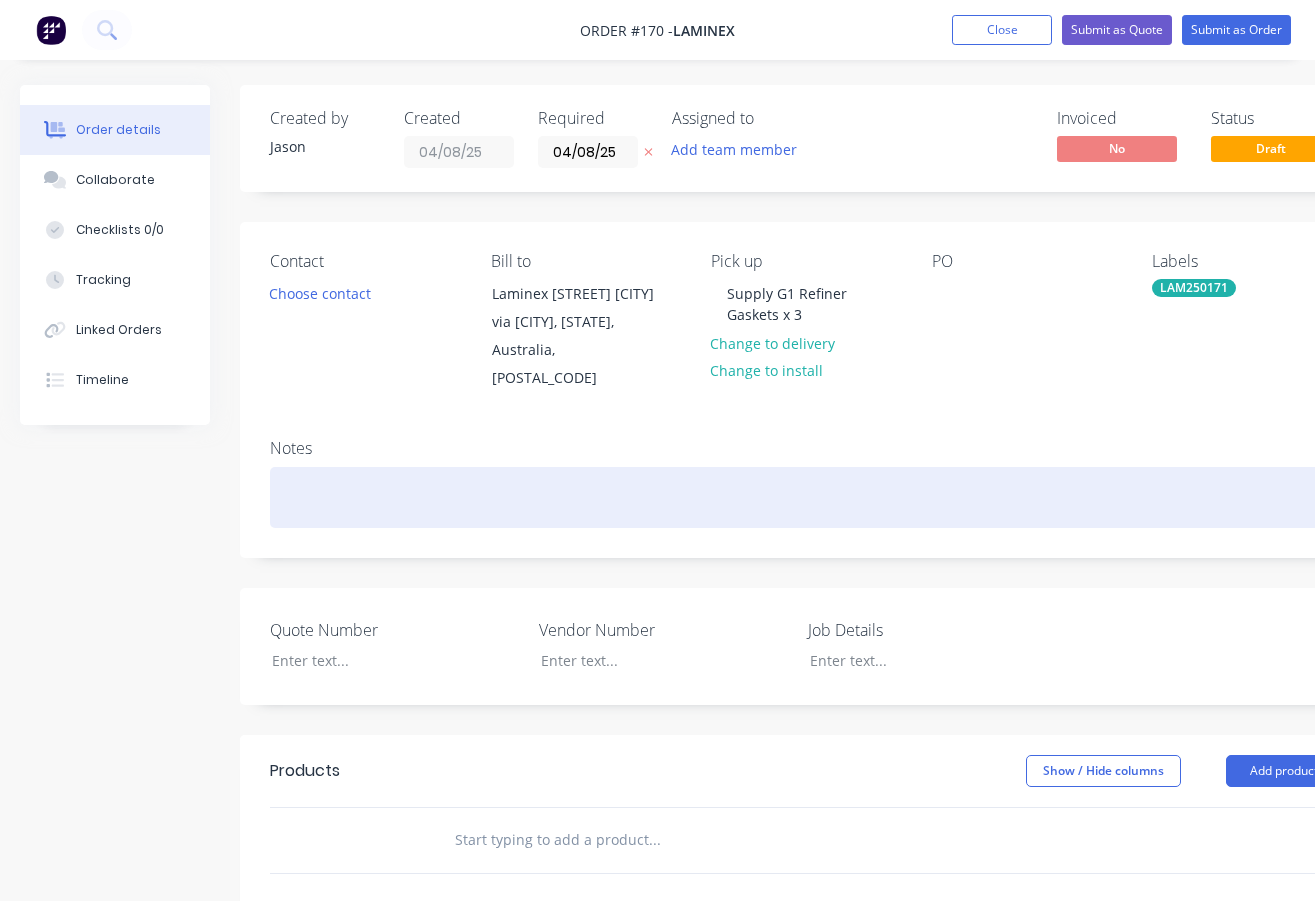 paste 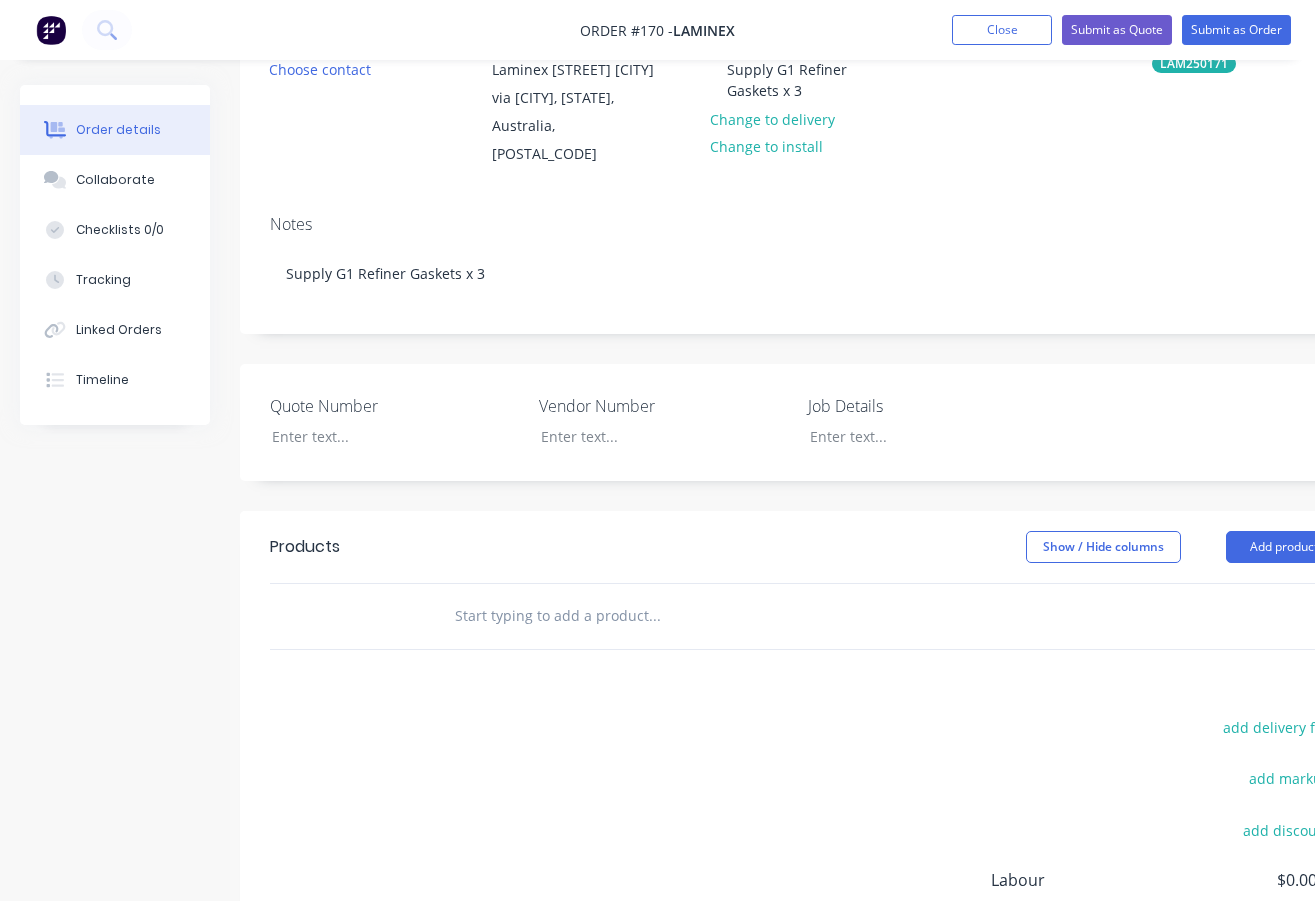 scroll, scrollTop: 300, scrollLeft: 0, axis: vertical 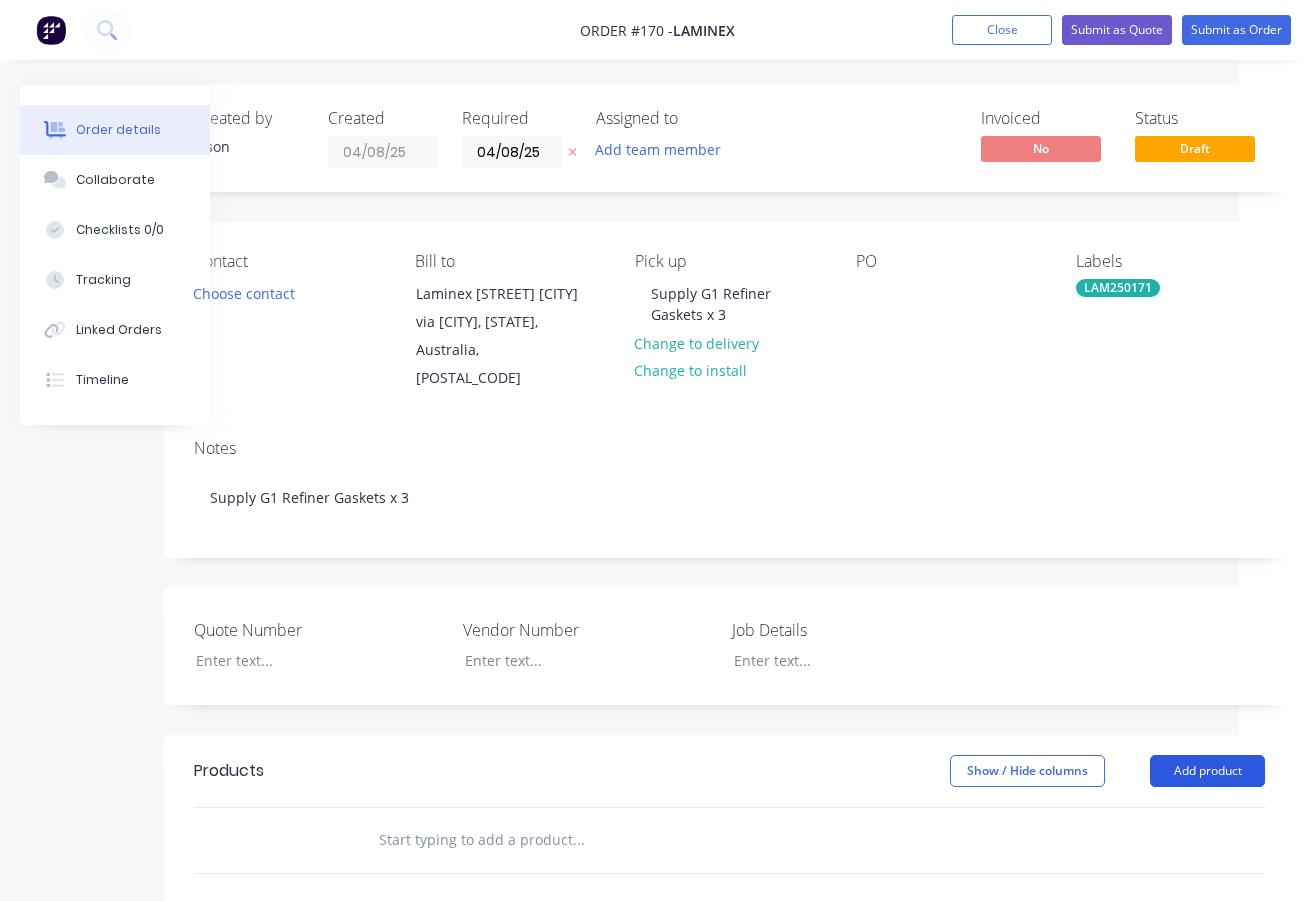 click on "Add product" at bounding box center (1207, 771) 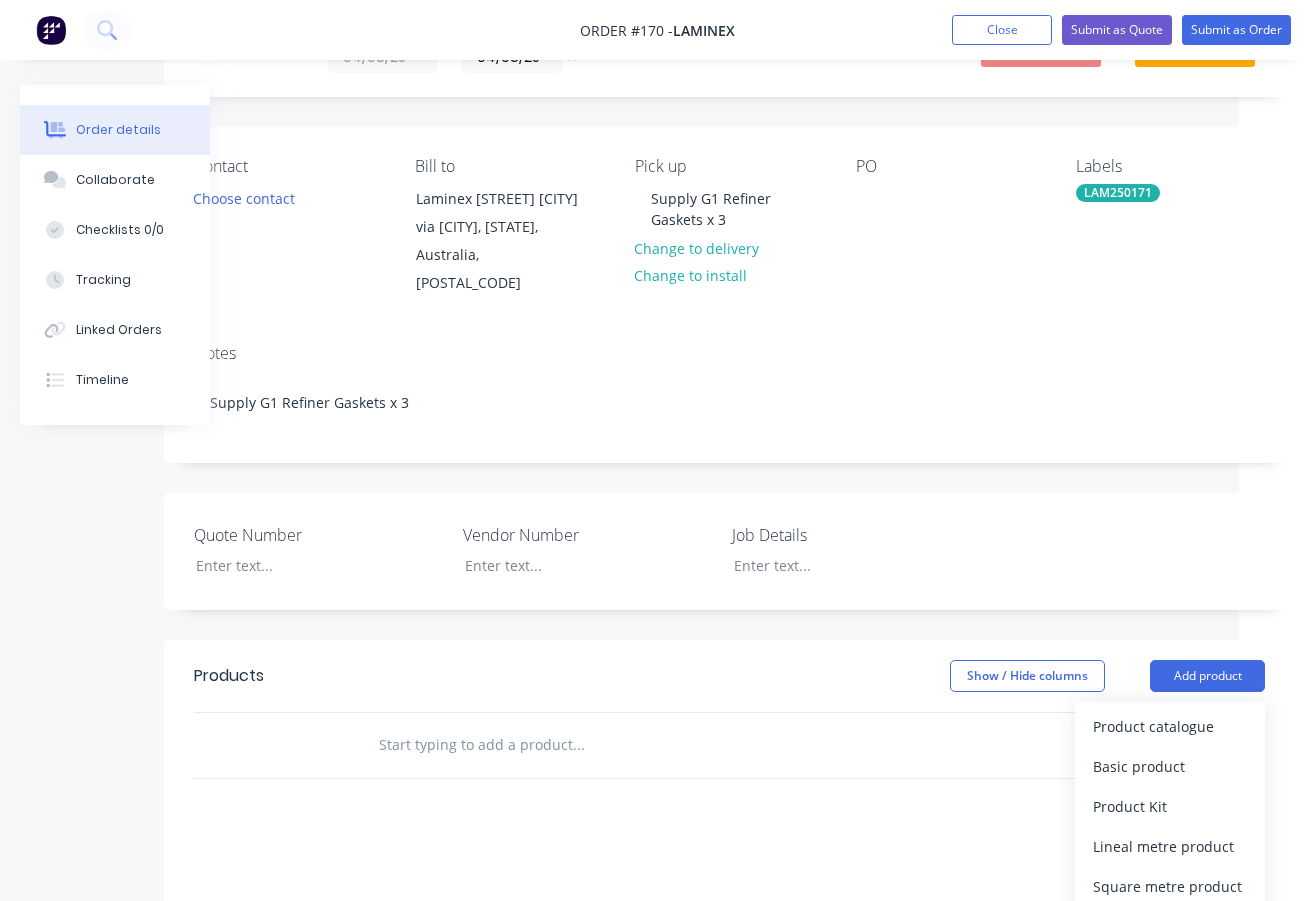 scroll, scrollTop: 100, scrollLeft: 76, axis: both 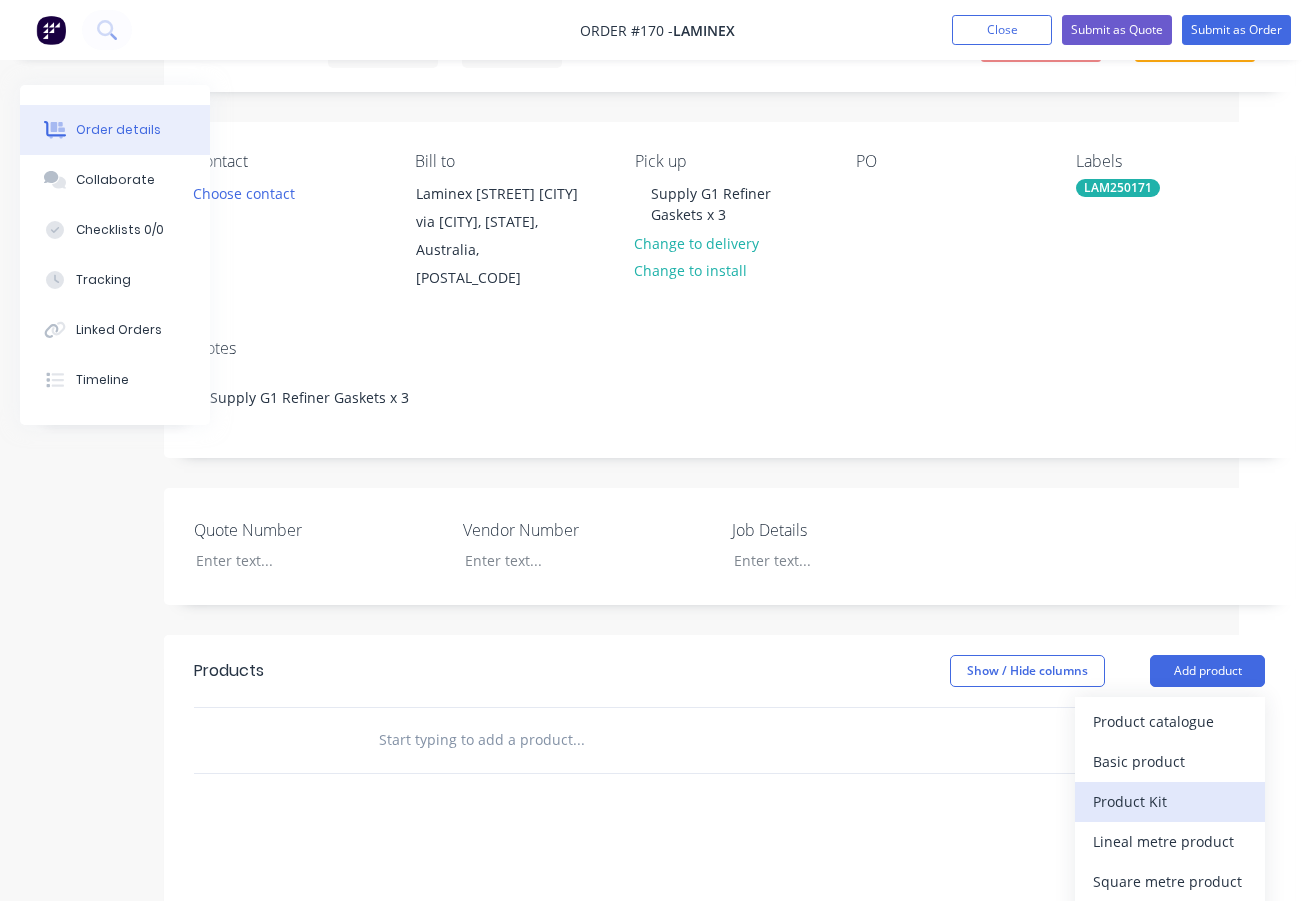 click on "Product Kit" at bounding box center (1170, 801) 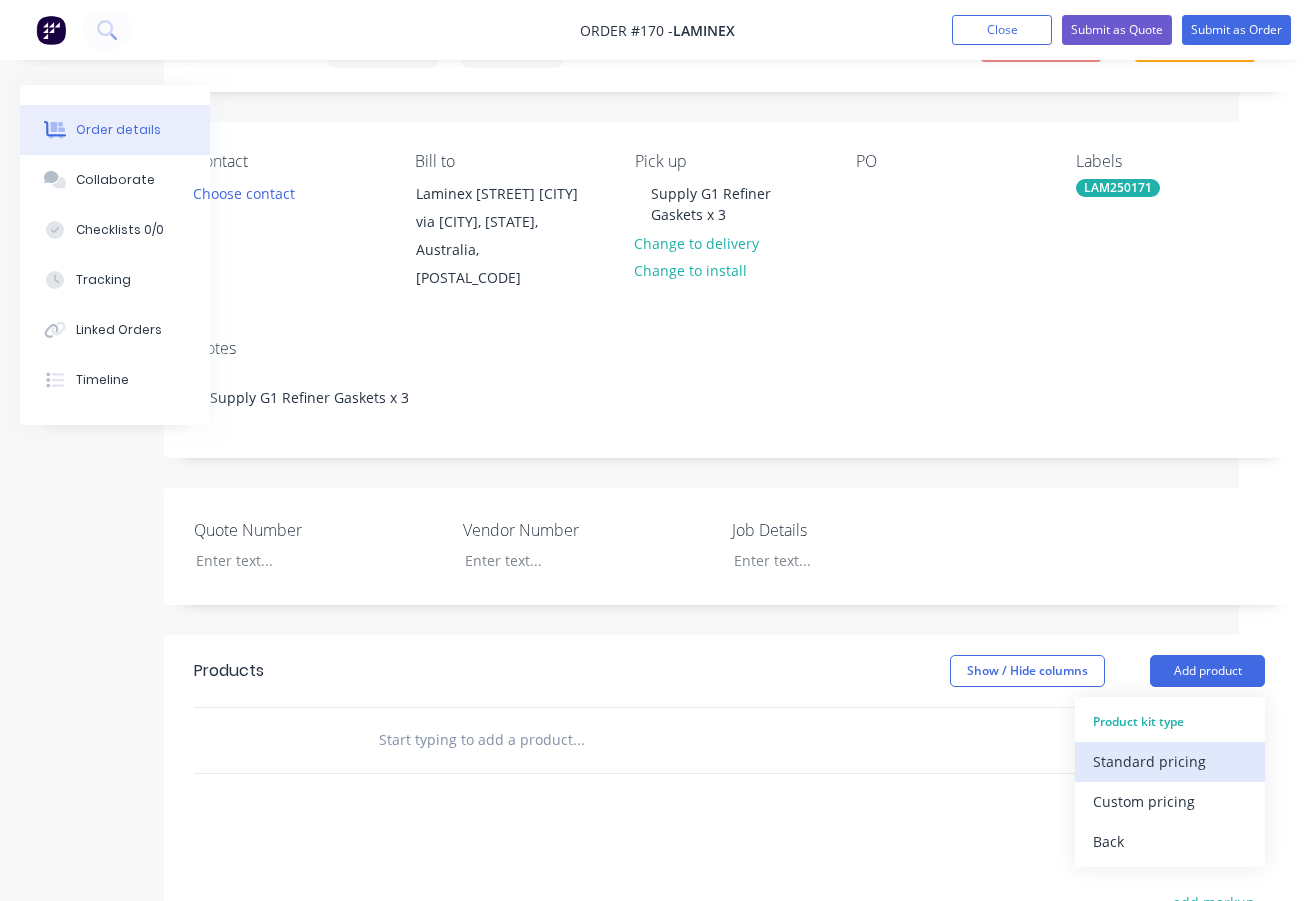 click on "Standard pricing" at bounding box center [1170, 761] 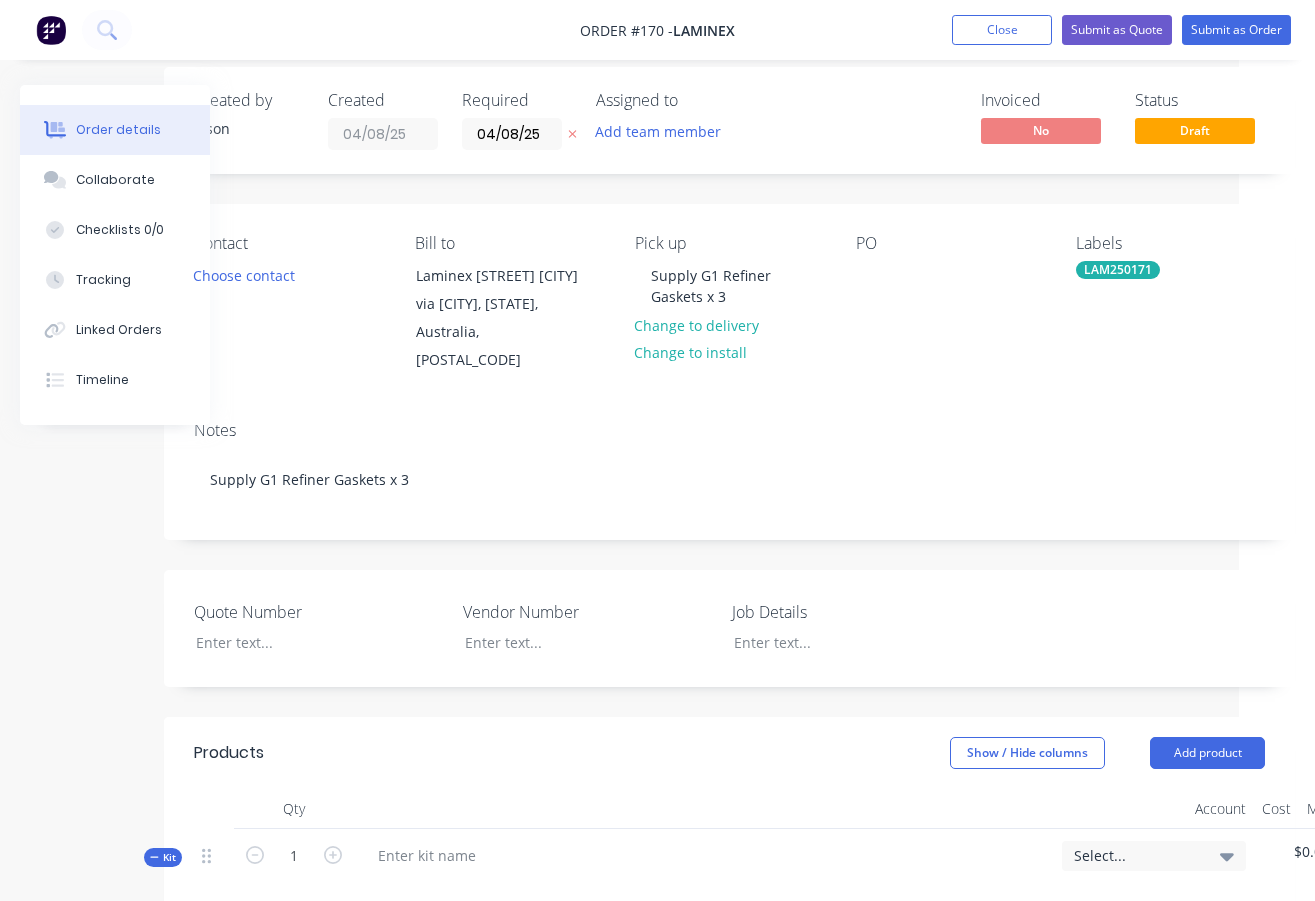 scroll, scrollTop: 0, scrollLeft: 76, axis: horizontal 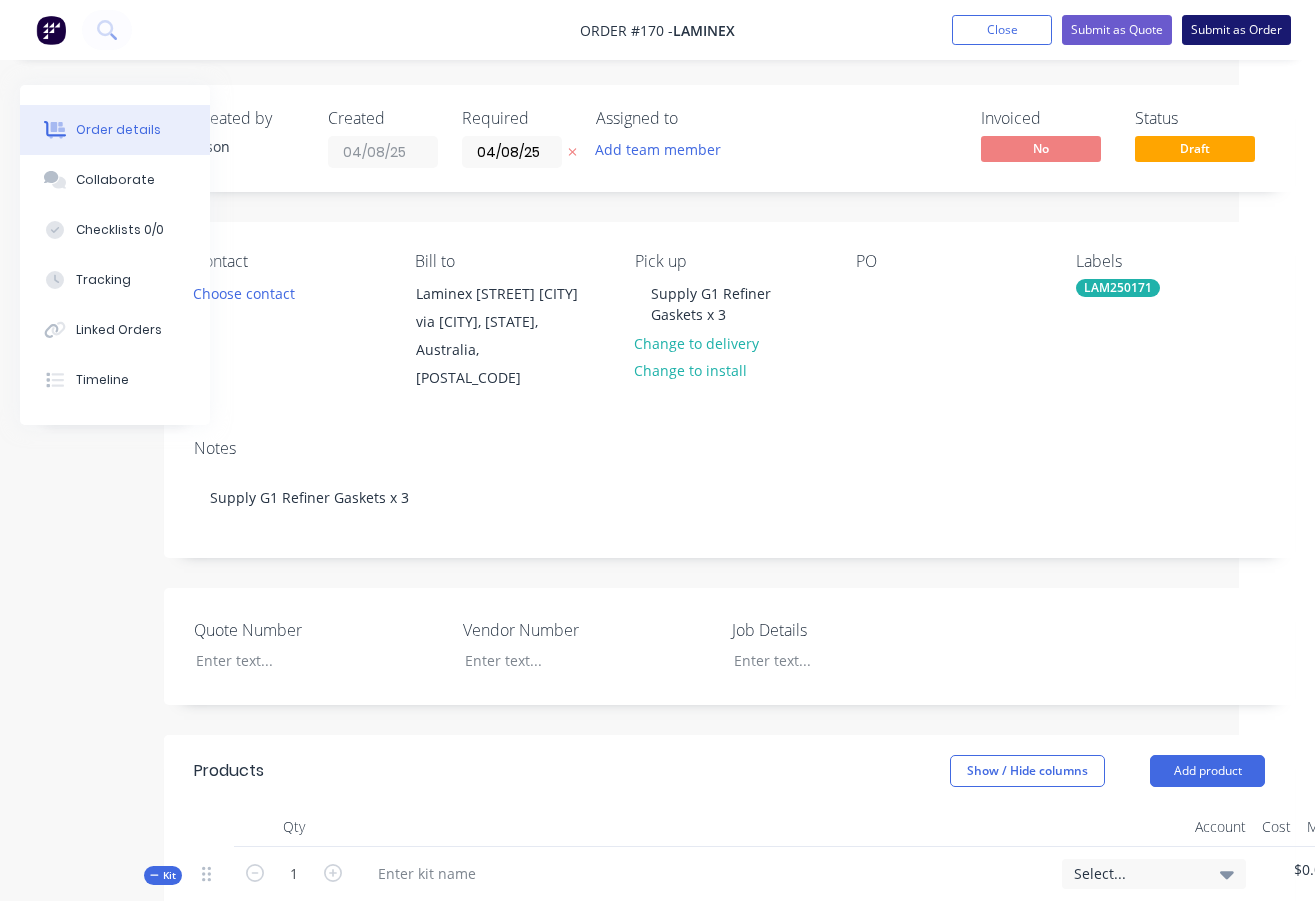 click on "Submit as Order" at bounding box center [1236, 30] 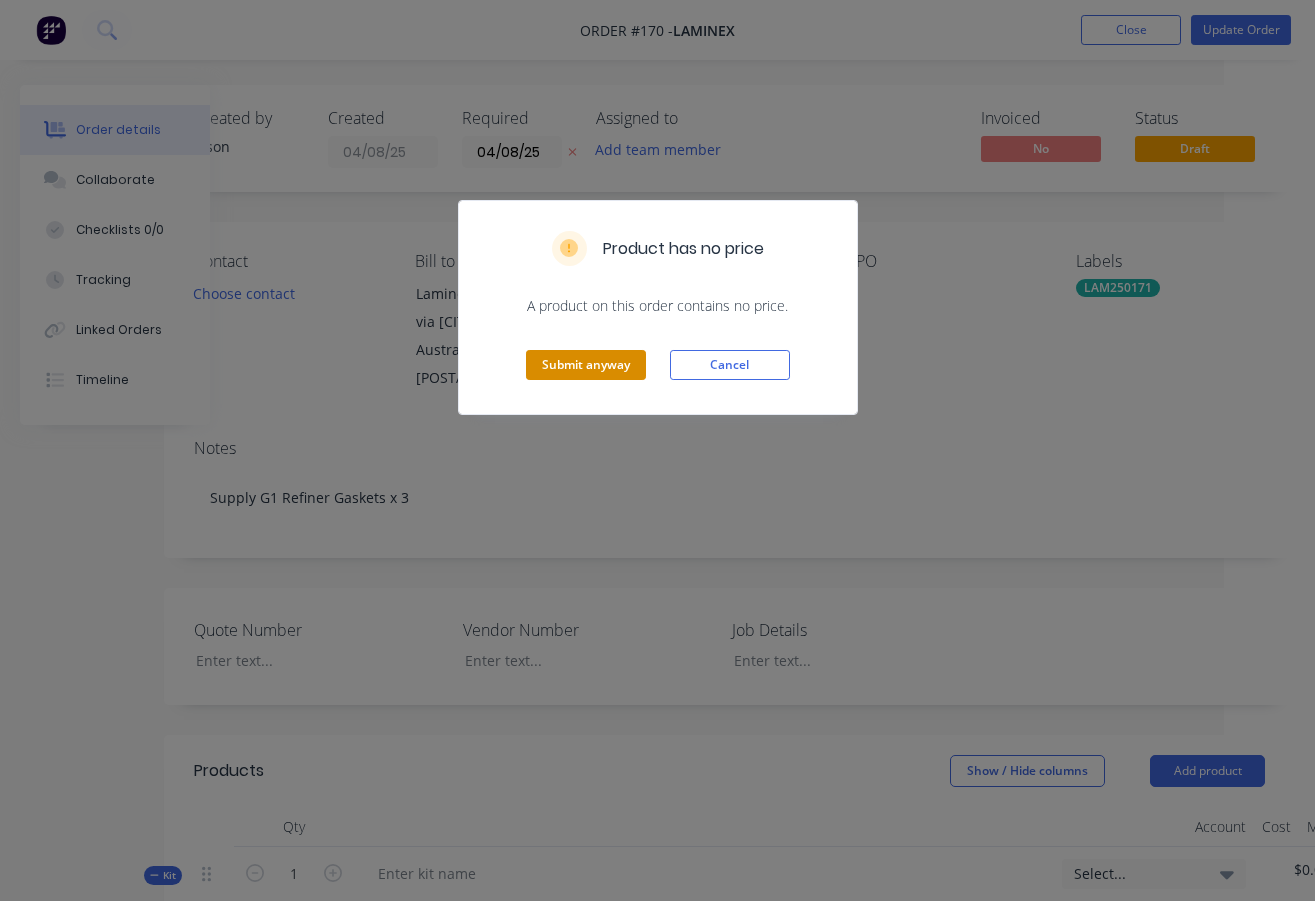 click on "Submit anyway" at bounding box center [586, 365] 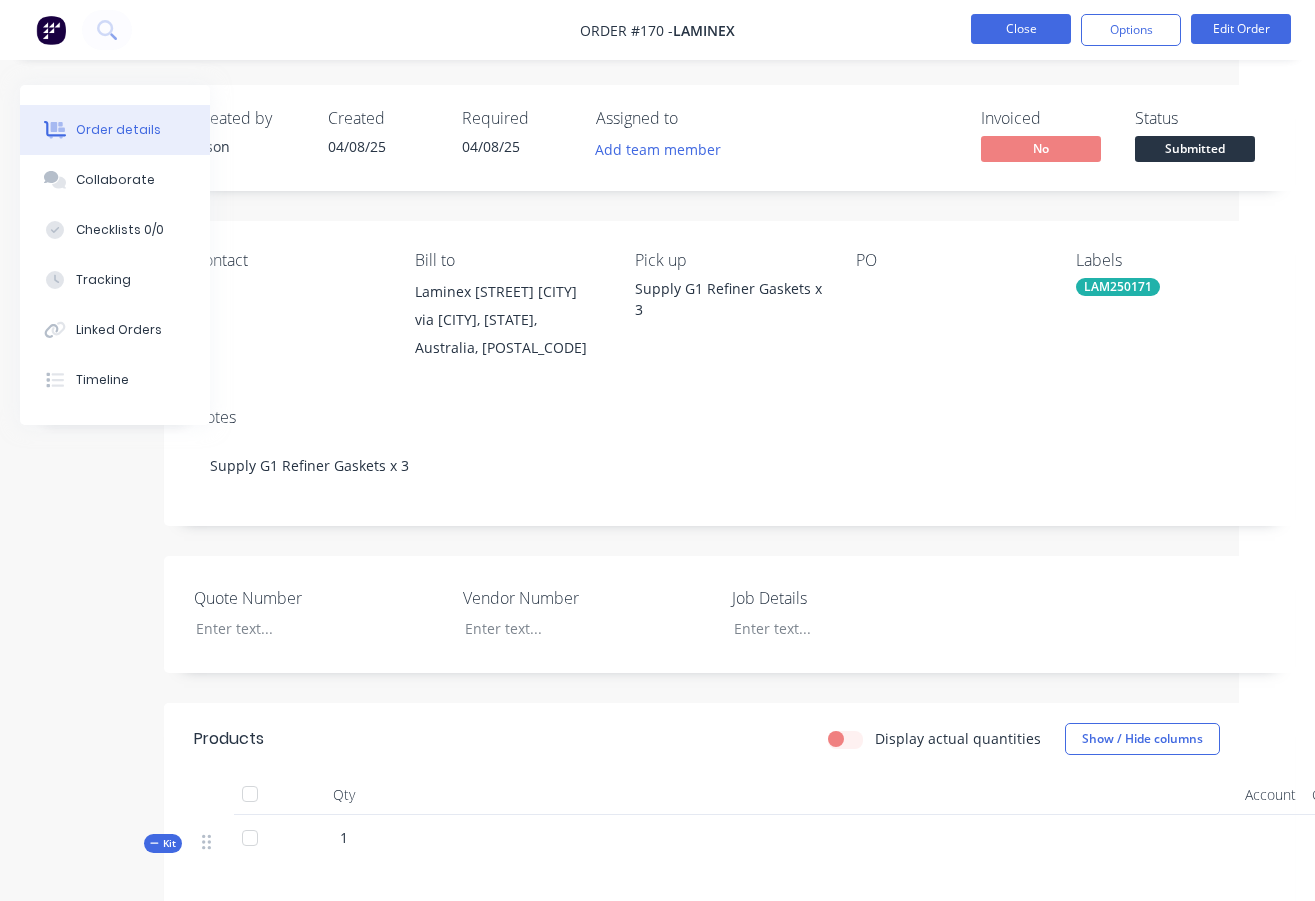 click on "Close" at bounding box center (1021, 29) 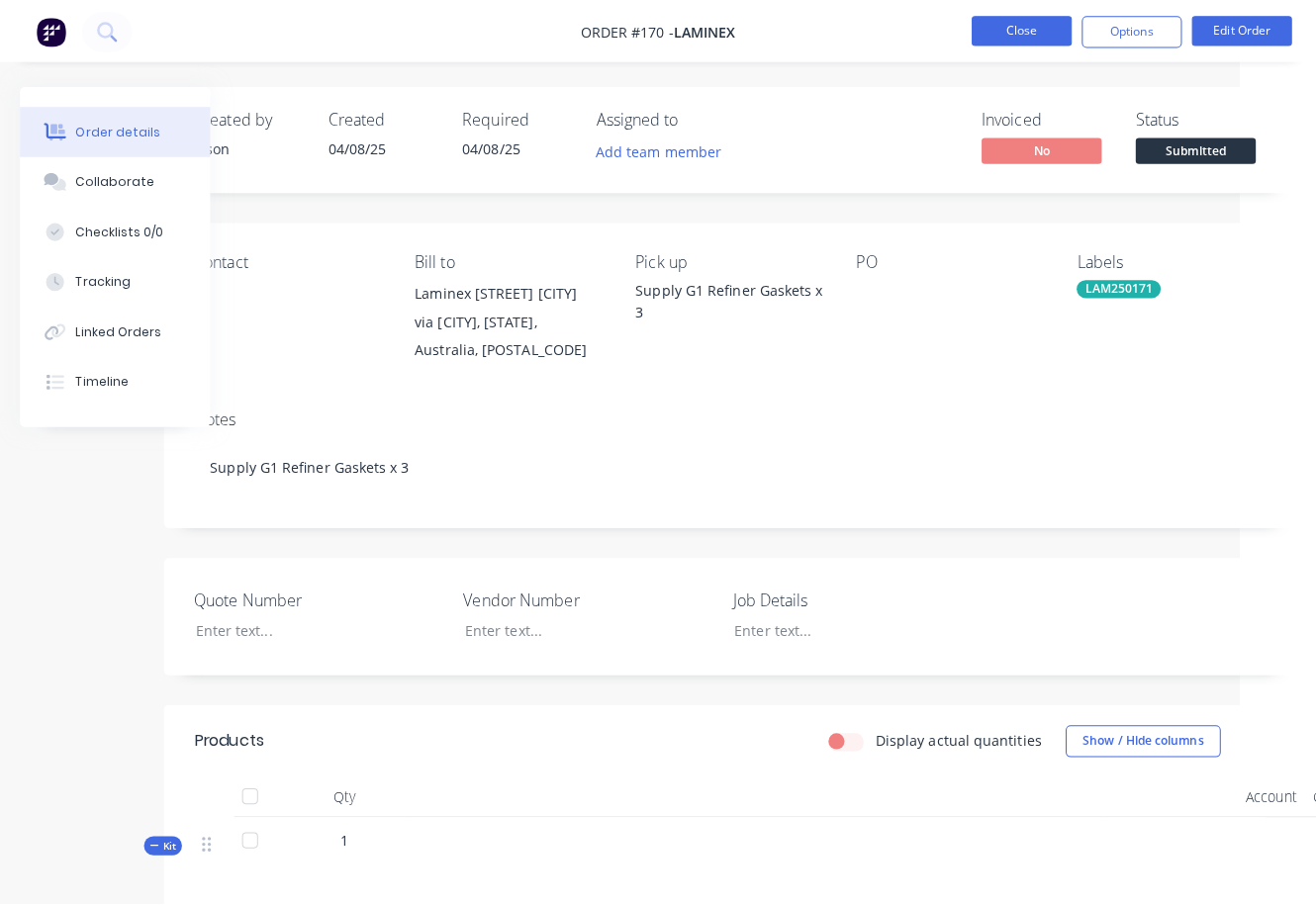 scroll, scrollTop: 0, scrollLeft: 0, axis: both 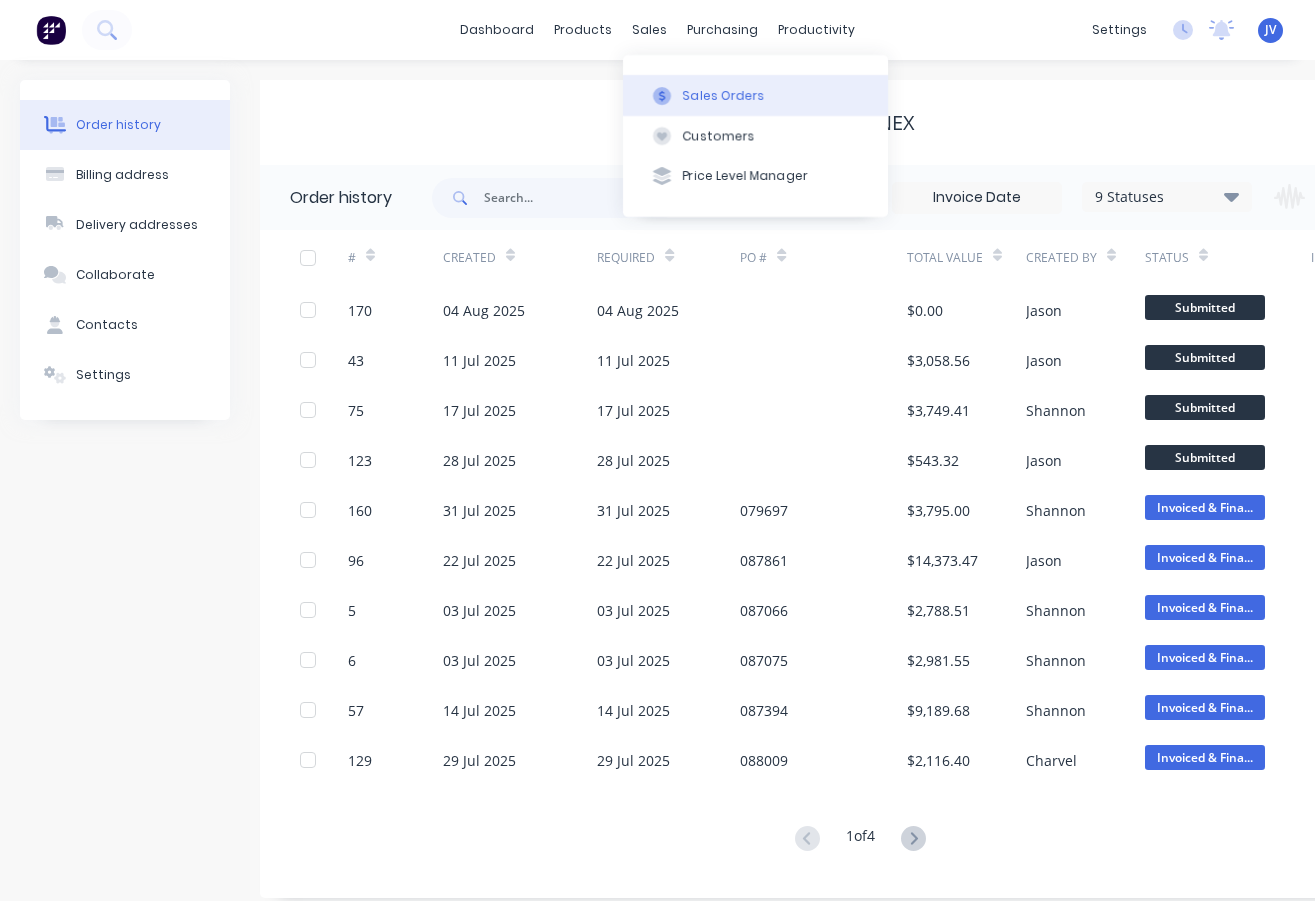 click on "Sales Orders" at bounding box center [724, 96] 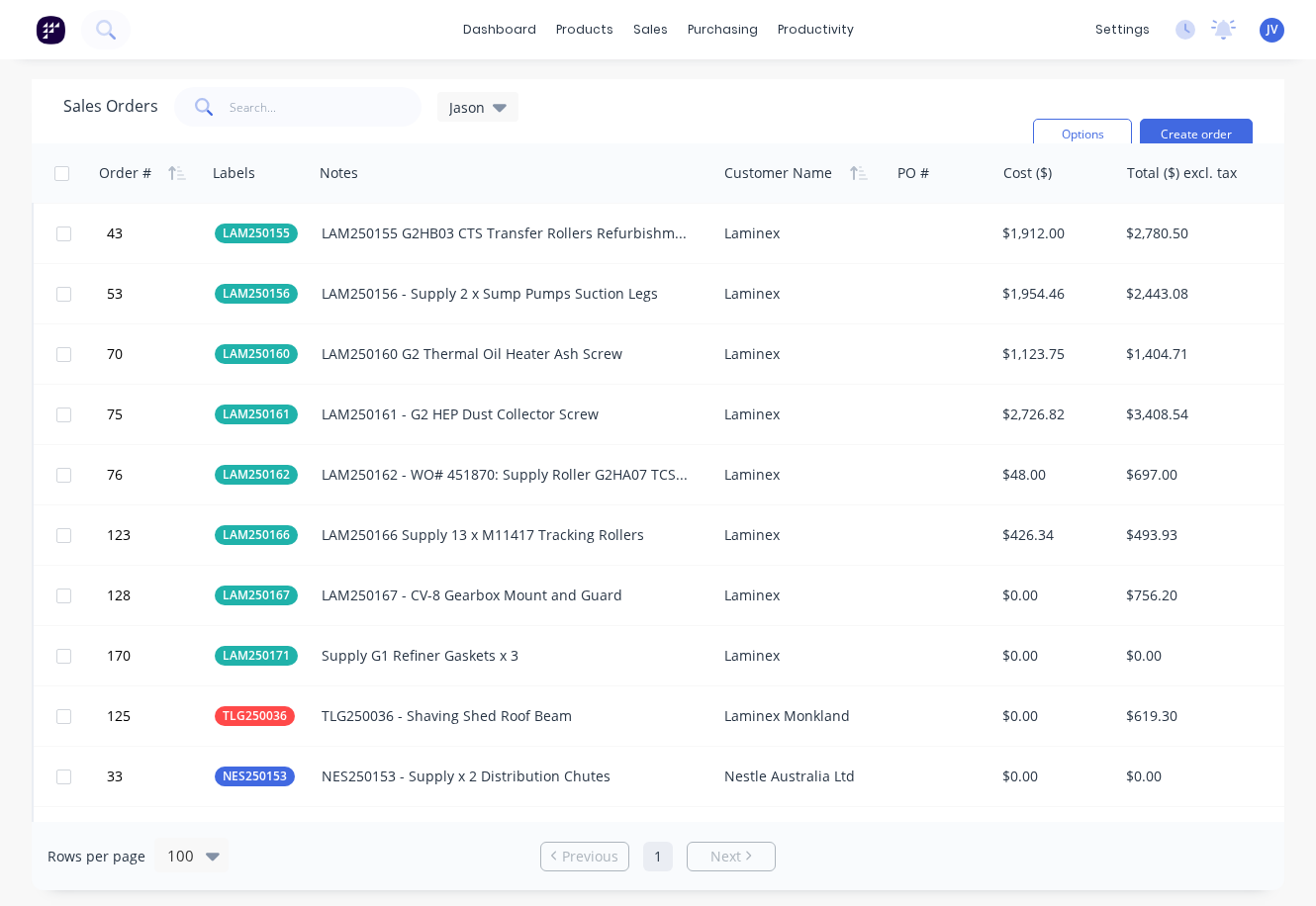 scroll, scrollTop: 1681, scrollLeft: 0, axis: vertical 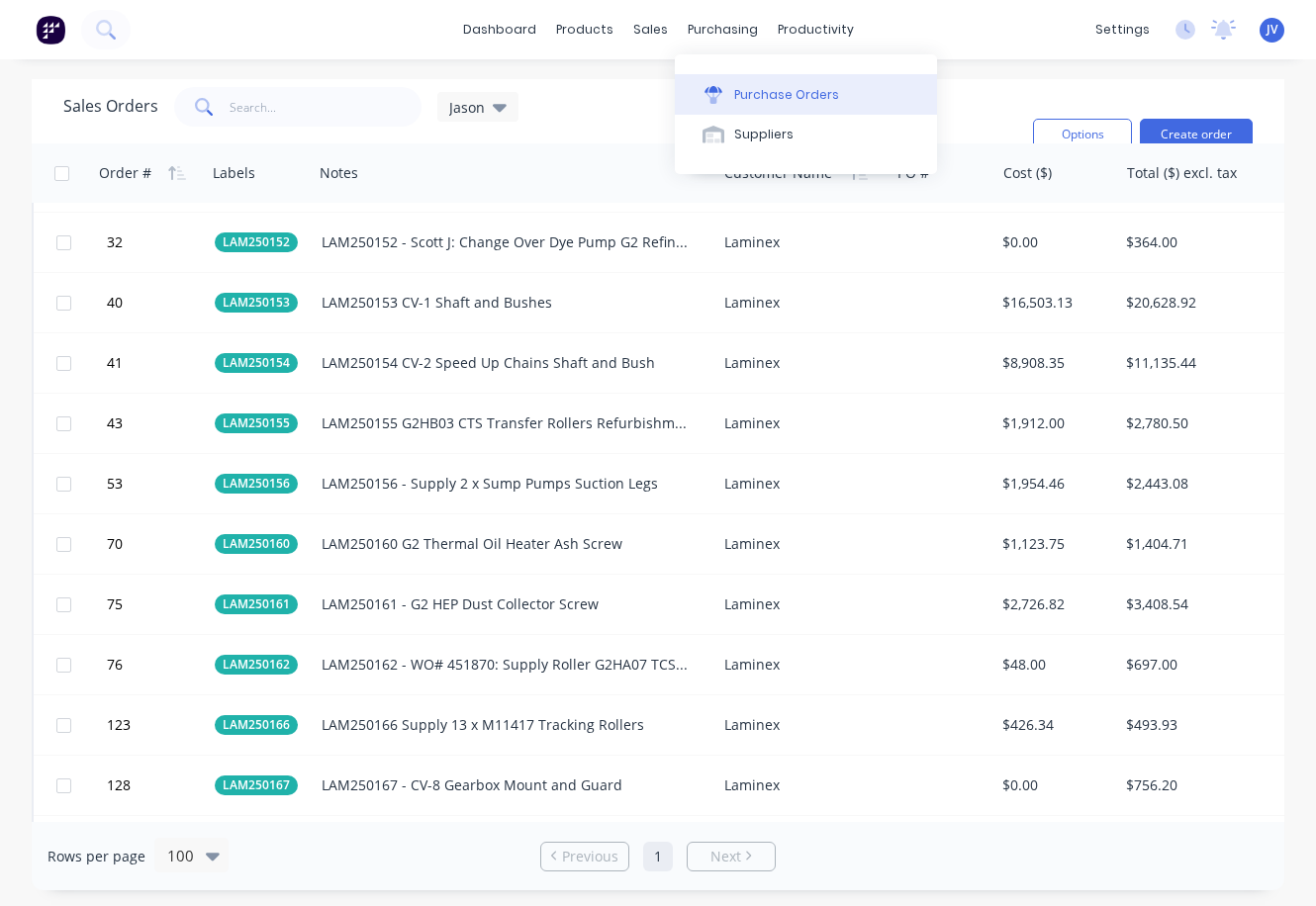 click on "Purchase Orders" at bounding box center (787, 95) 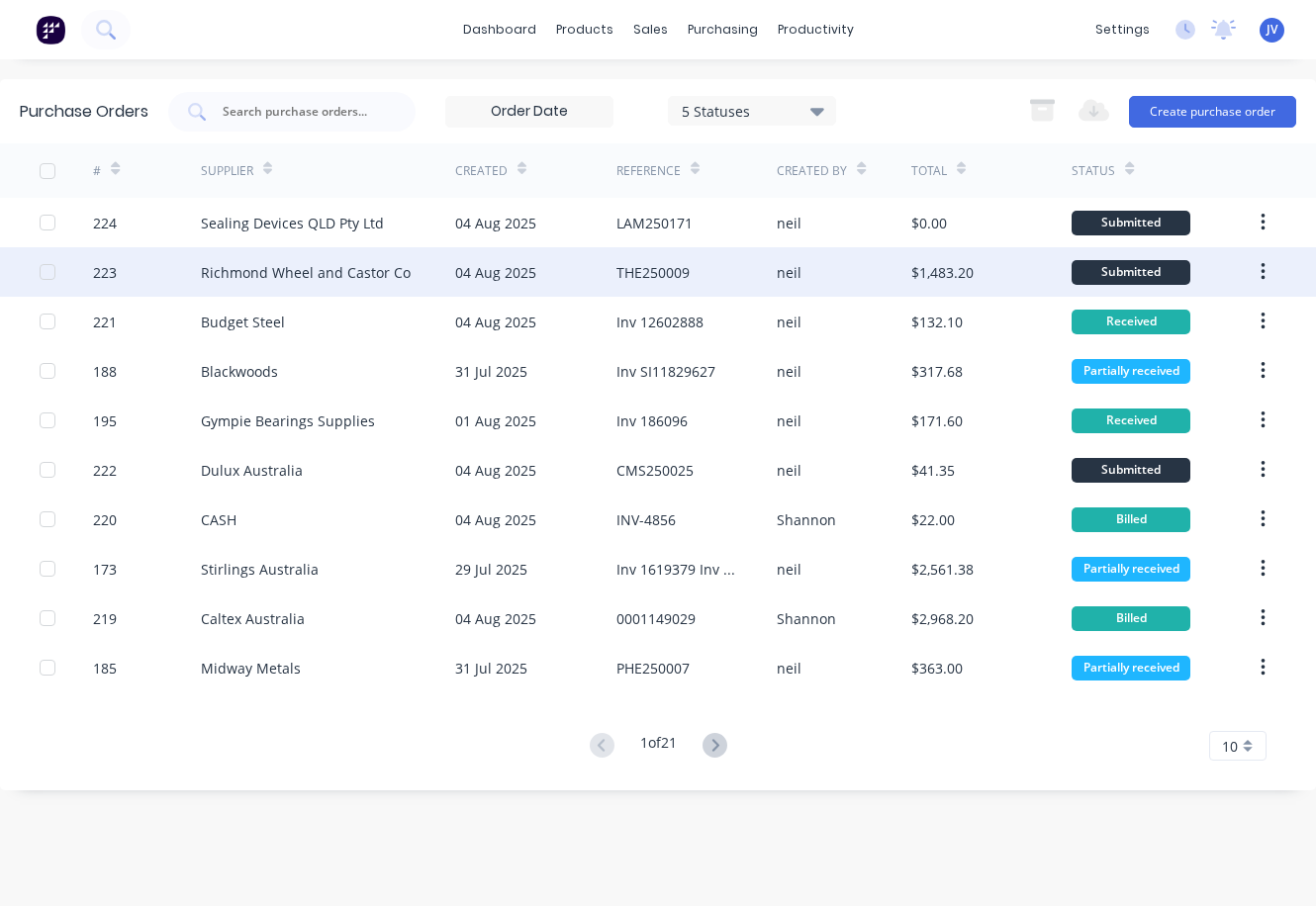 click on "THE250009" at bounding box center (653, 272) 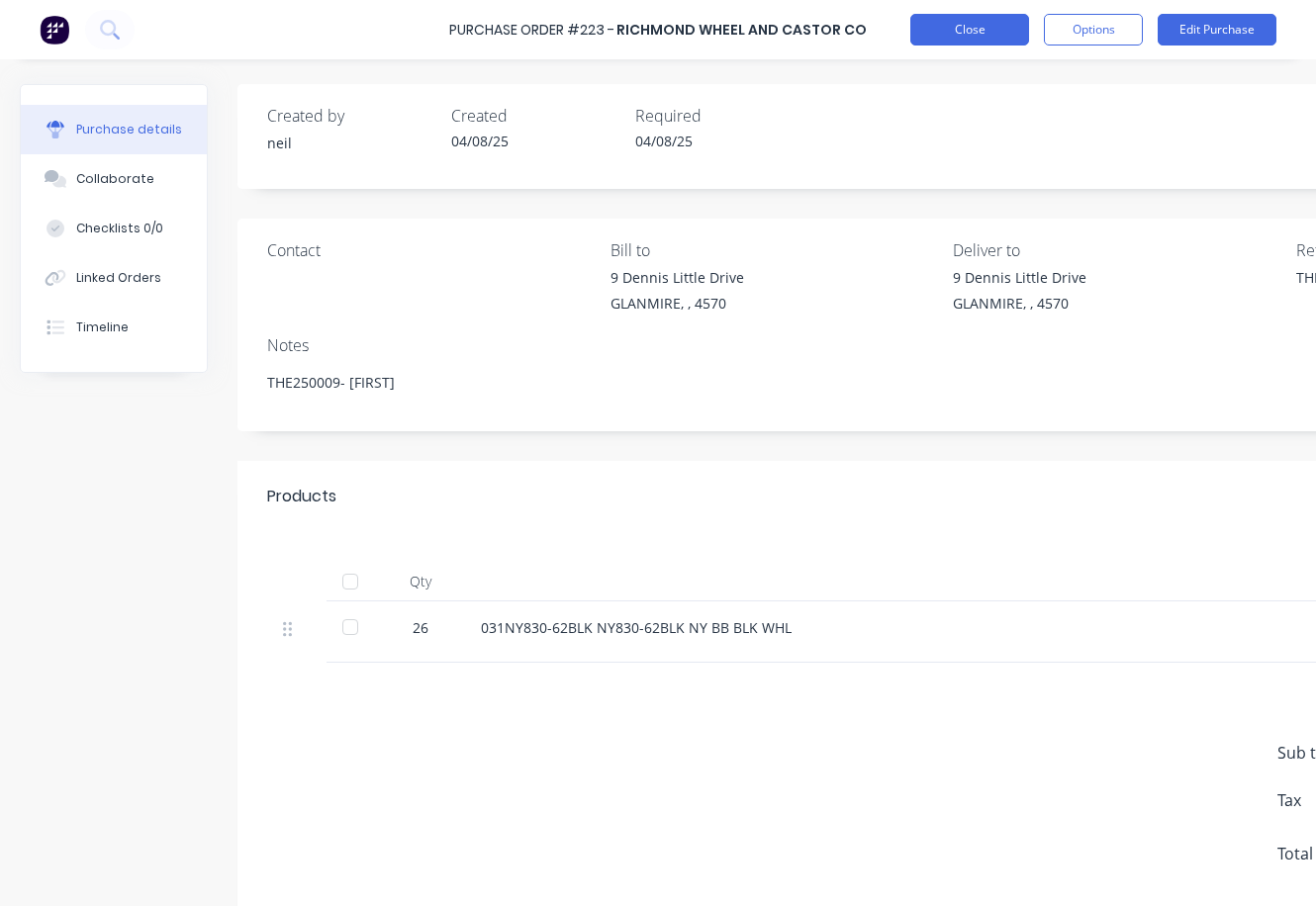 click on "Close" at bounding box center [970, 30] 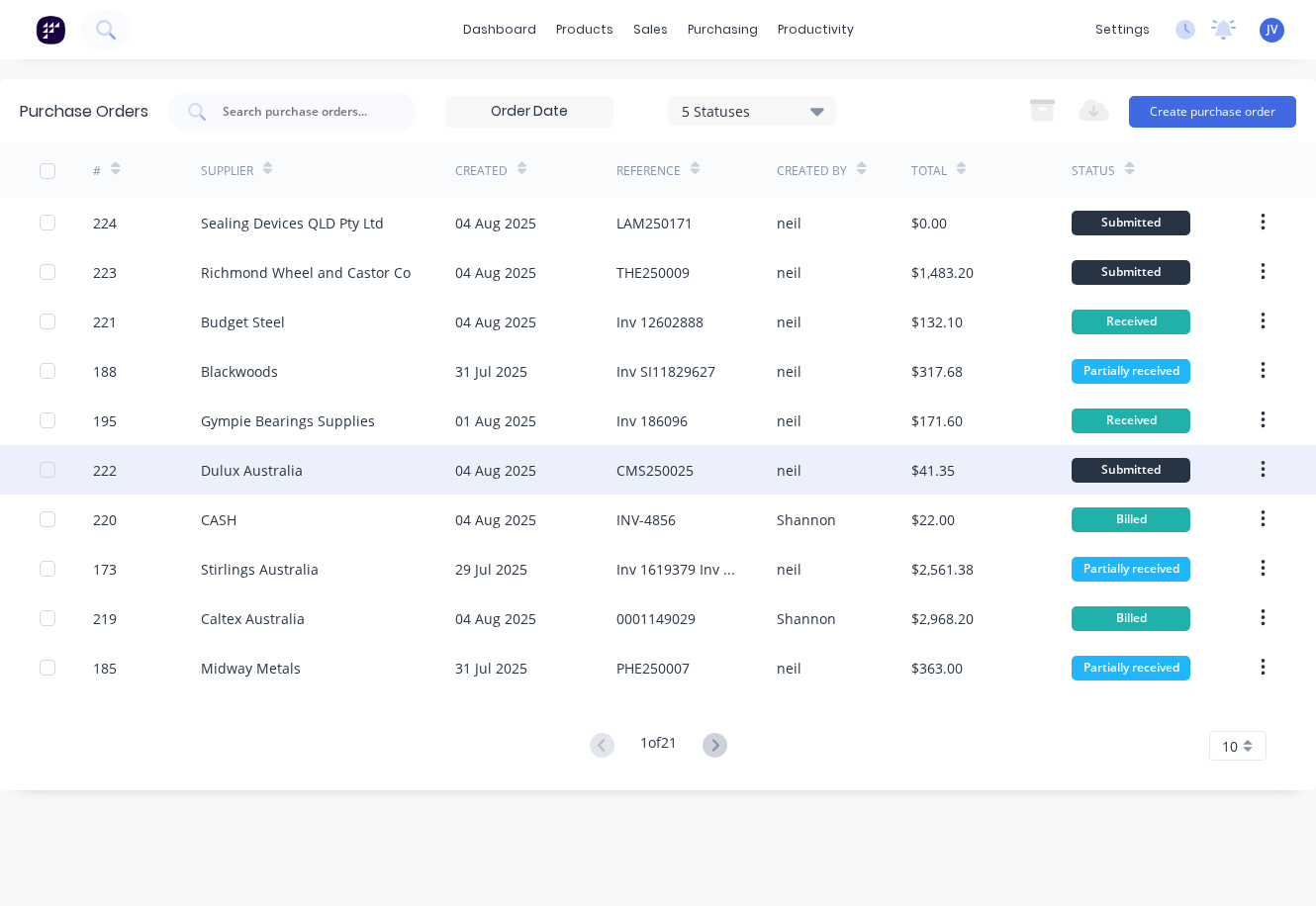 click on "CMS250025" at bounding box center [655, 470] 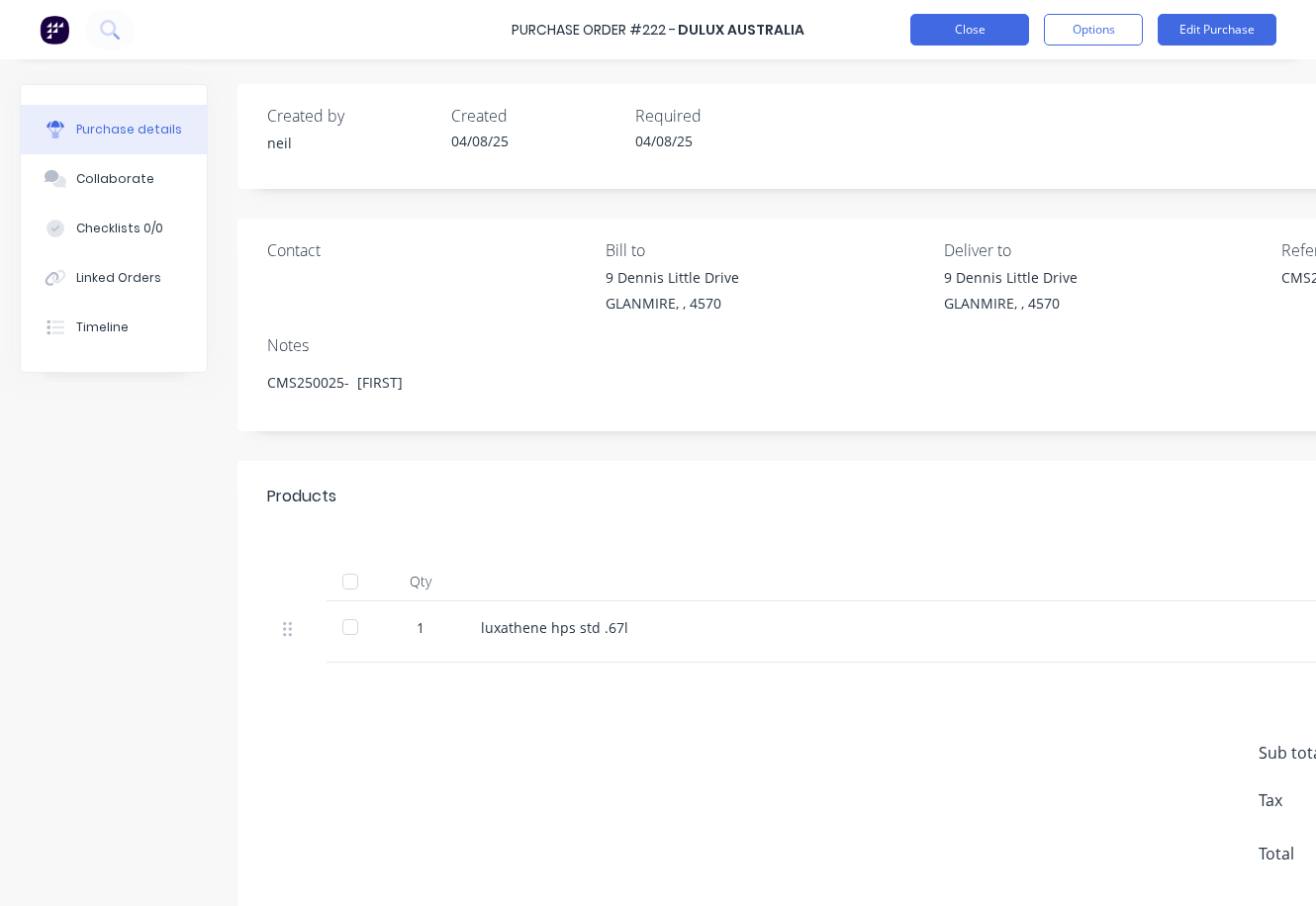 click on "Close" at bounding box center (970, 30) 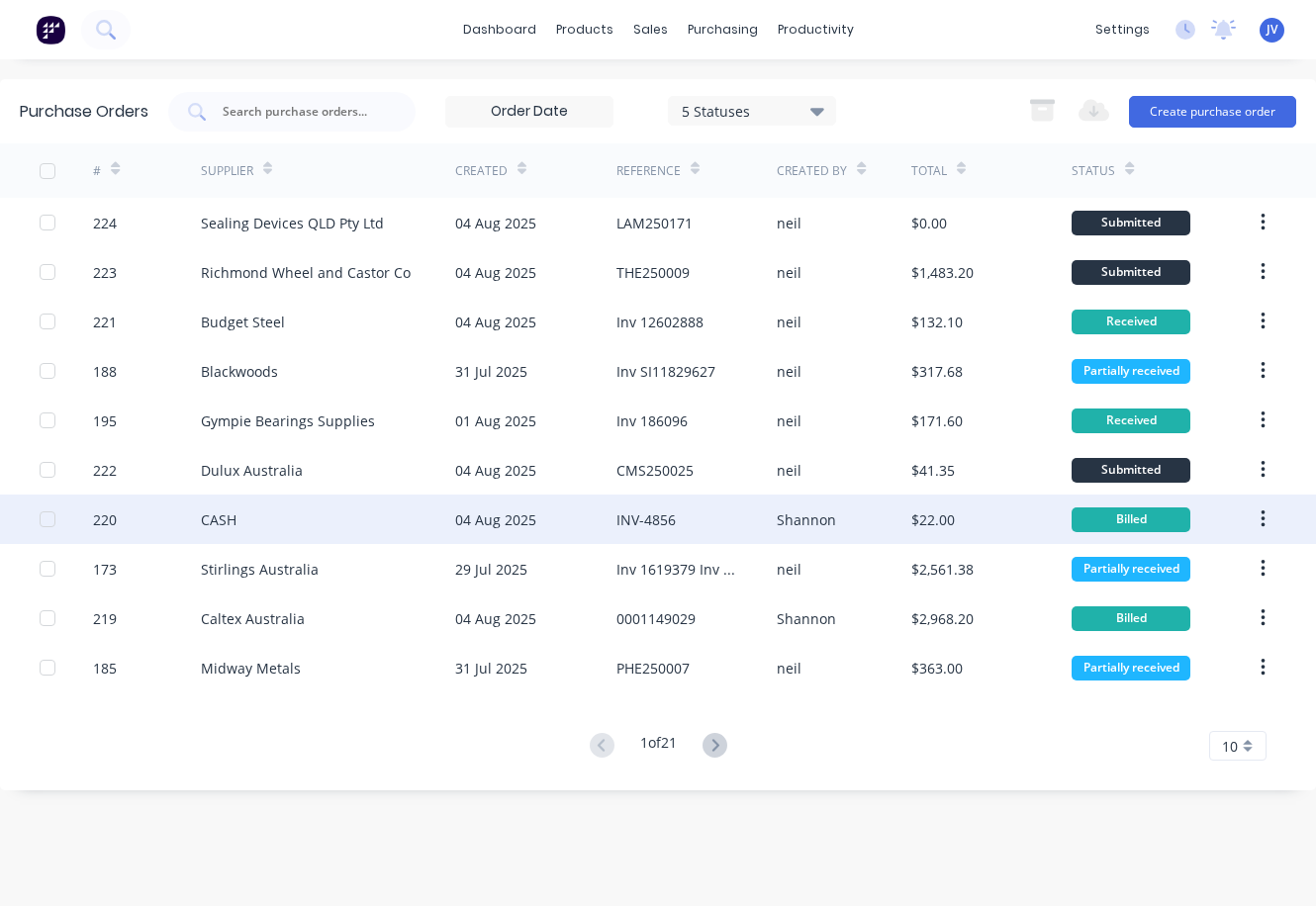 click on "INV-4856" at bounding box center [646, 519] 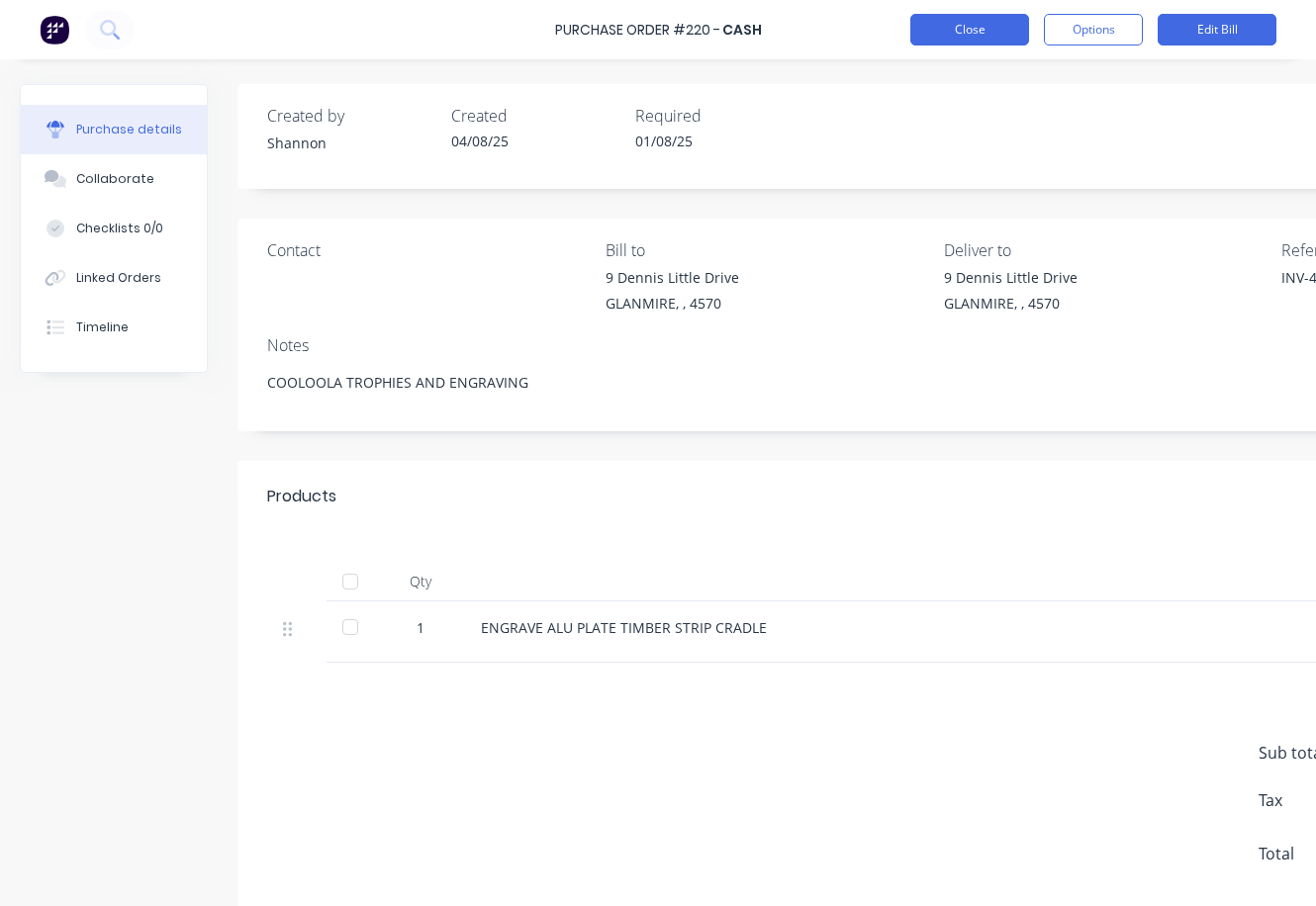 click on "Close" at bounding box center [970, 30] 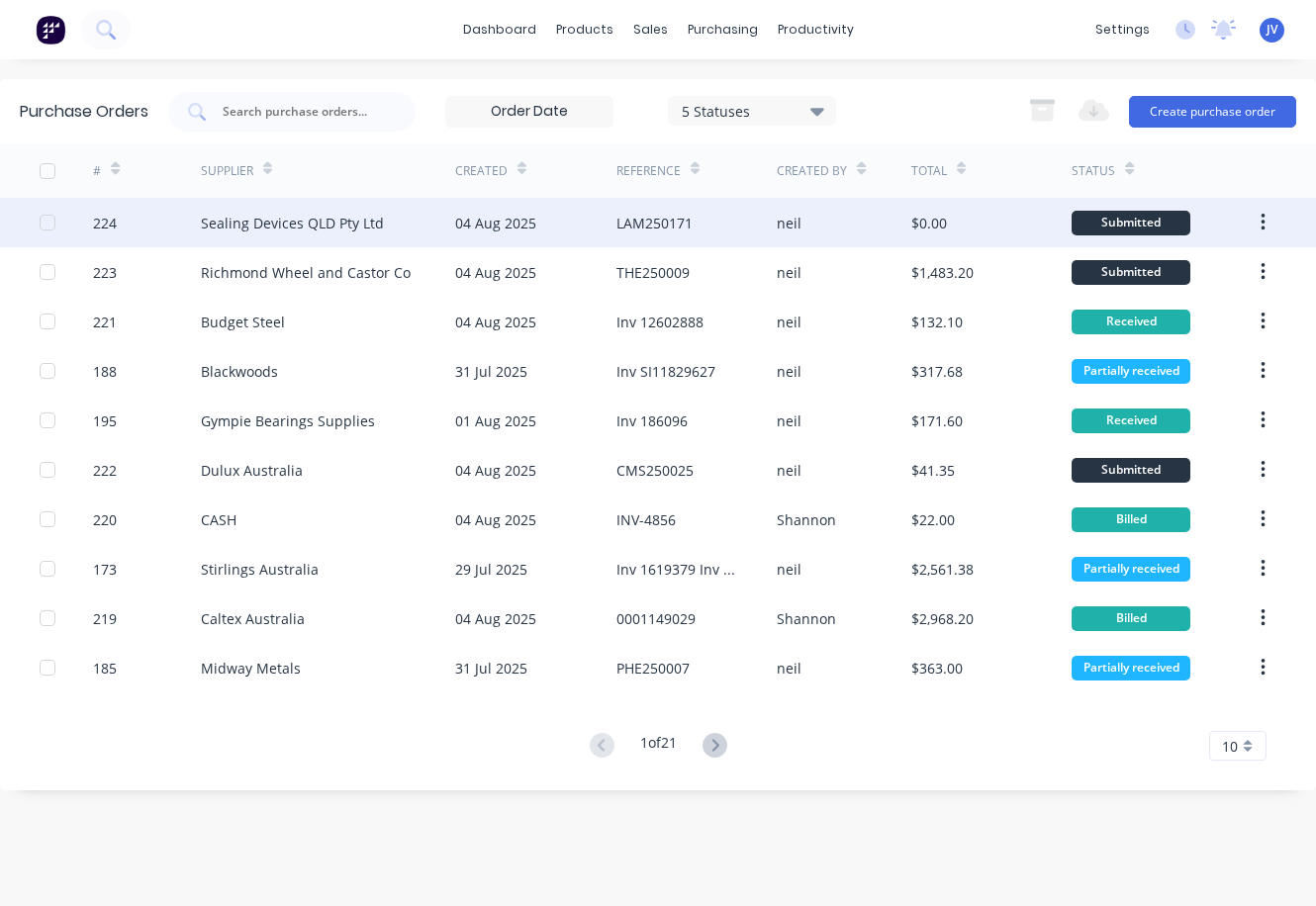 click on "LAM250171" at bounding box center (654, 223) 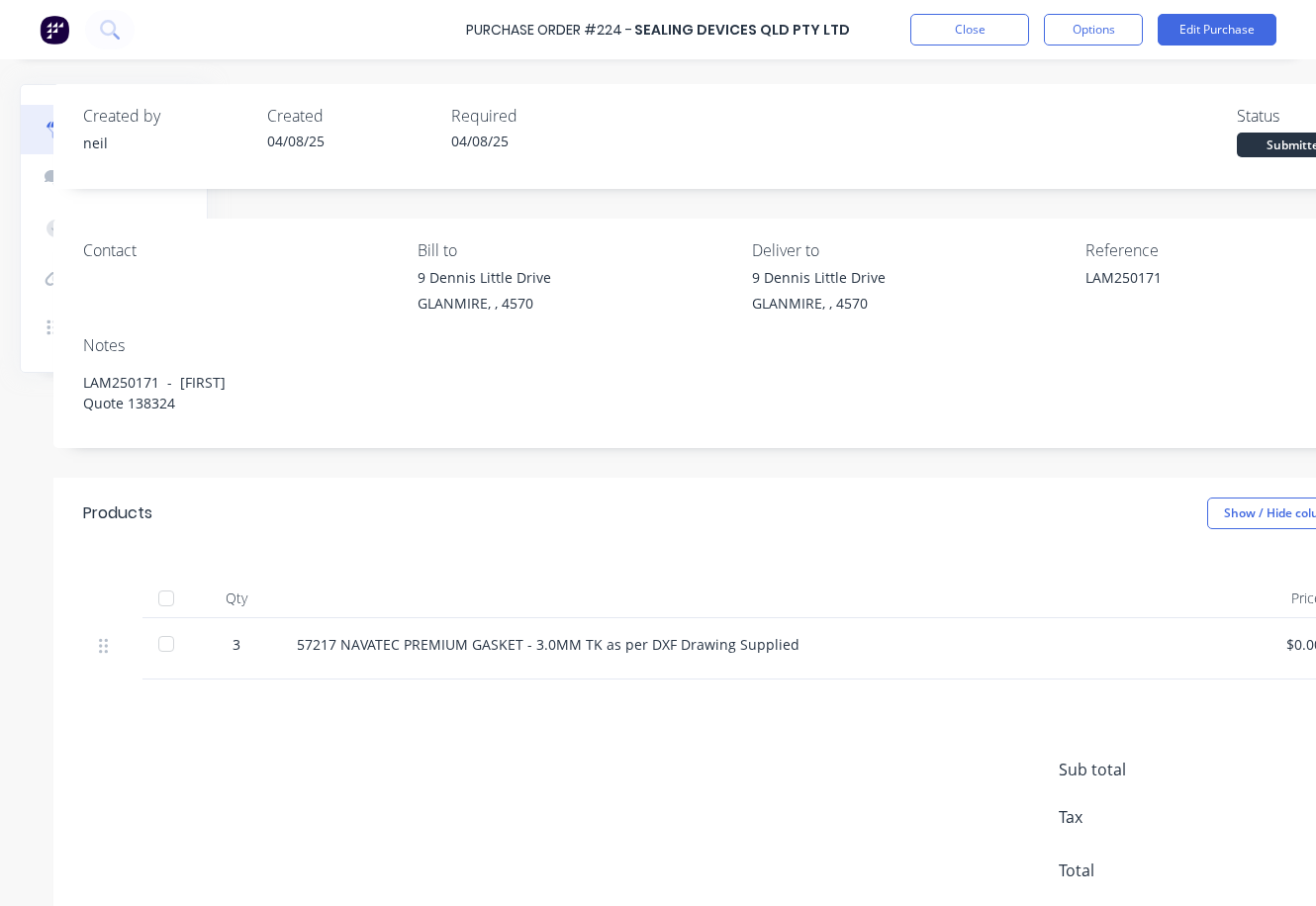 scroll, scrollTop: 0, scrollLeft: 0, axis: both 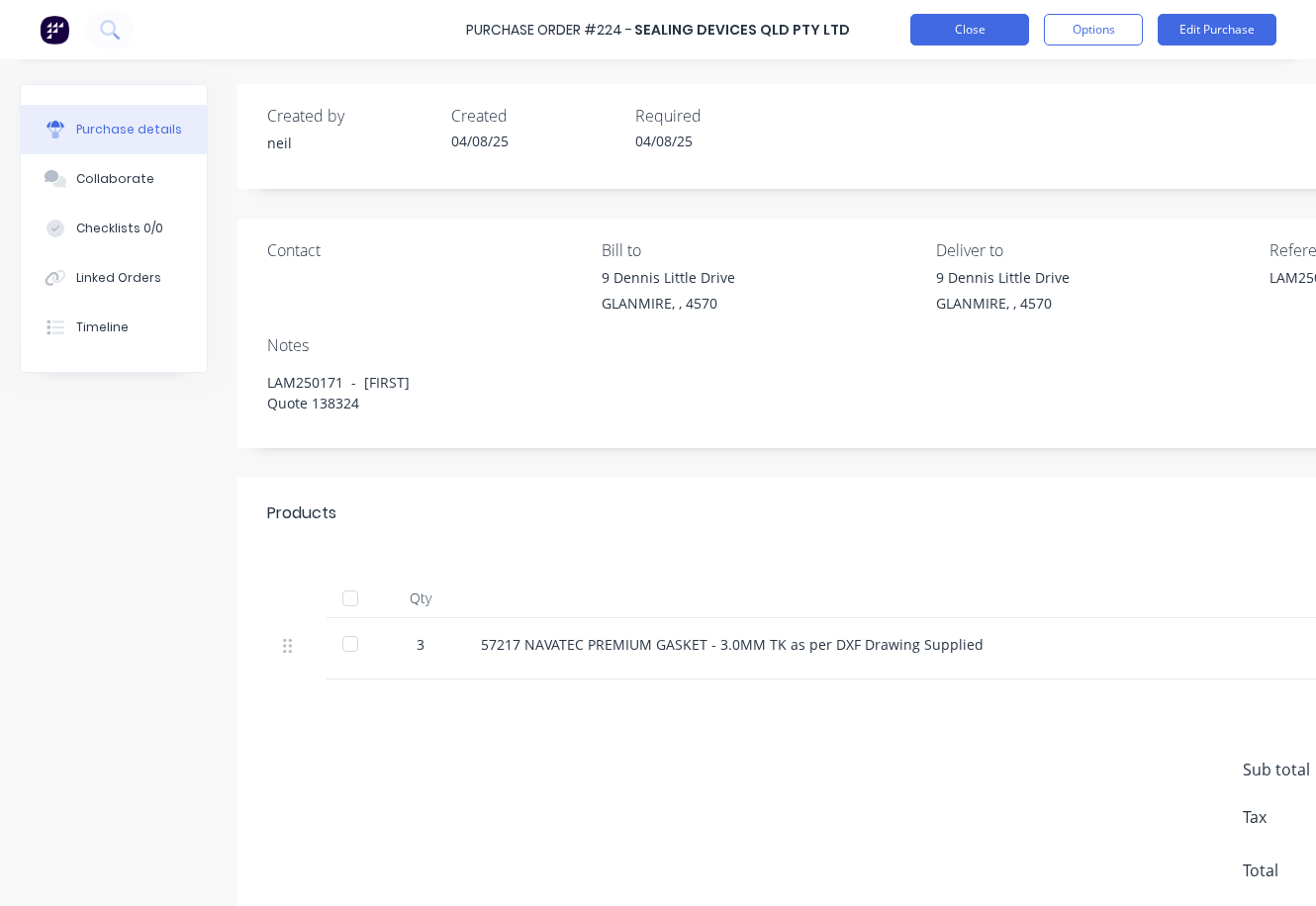 click on "Close" at bounding box center (970, 30) 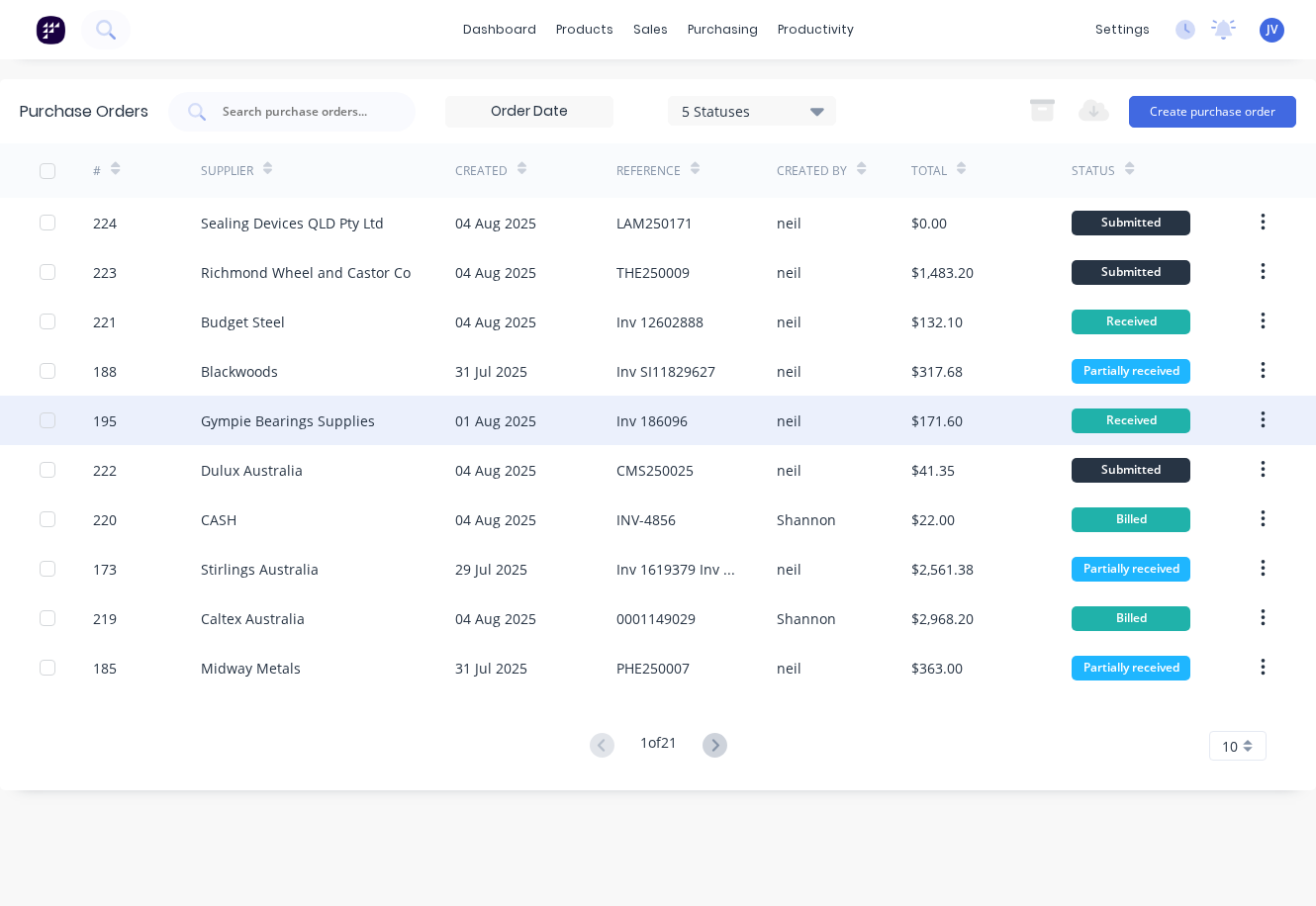click on "Inv 186096" at bounding box center (652, 420) 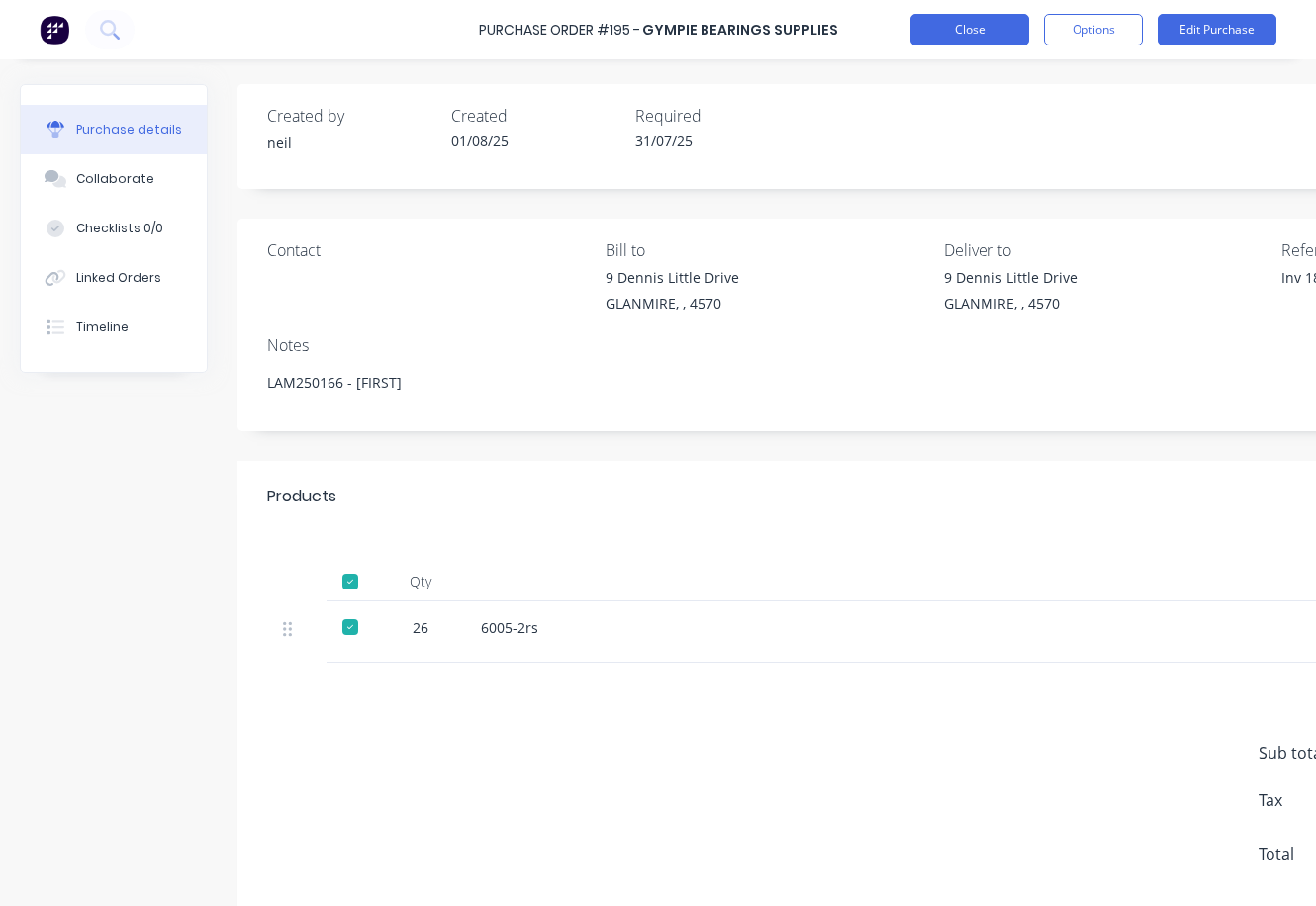click on "Close" at bounding box center [970, 30] 